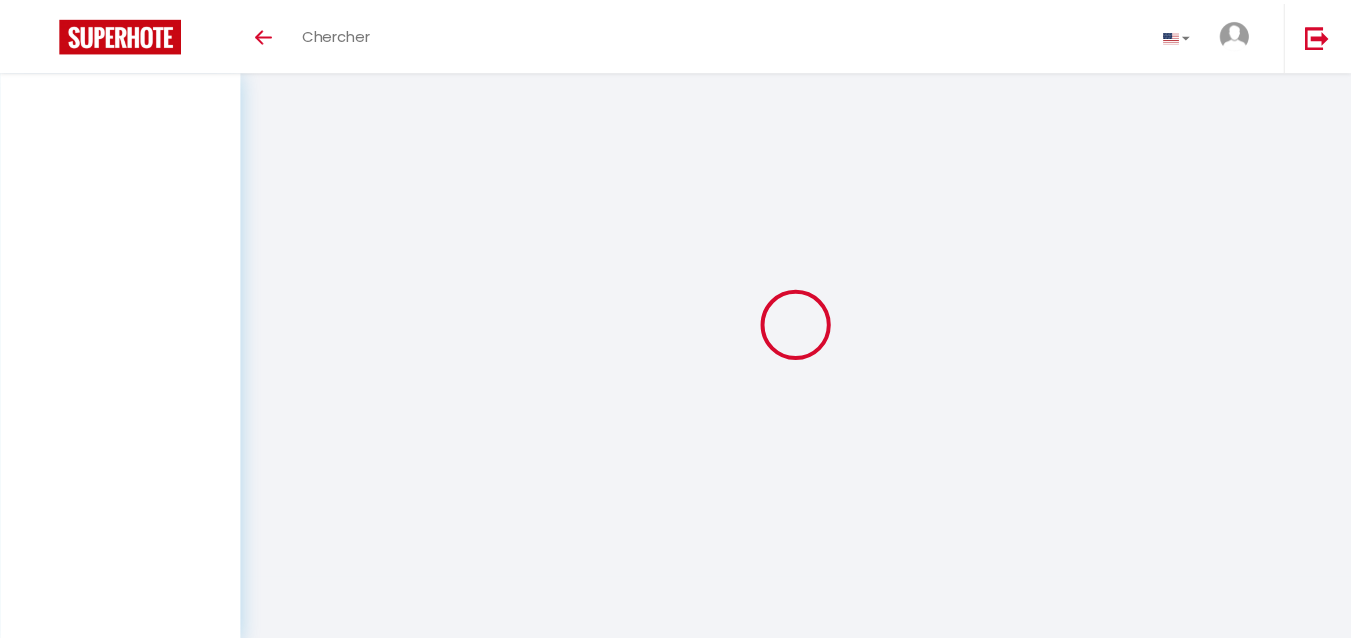 scroll, scrollTop: 0, scrollLeft: 0, axis: both 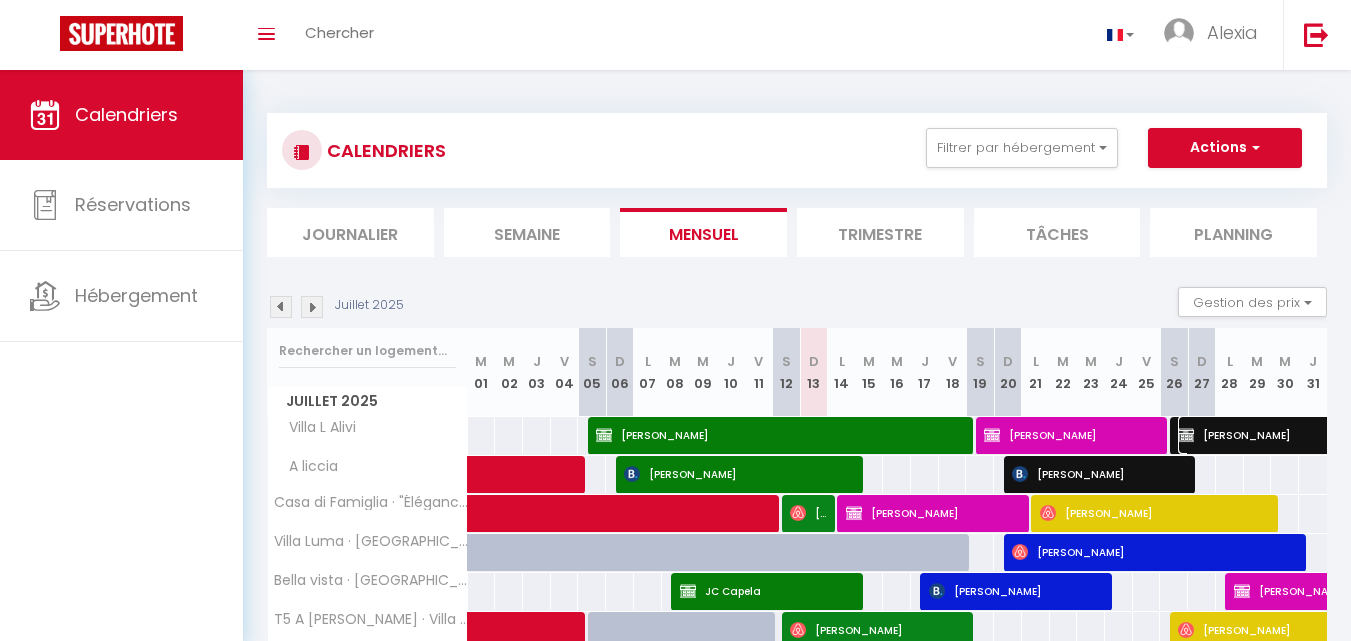 click on "[PERSON_NAME]" at bounding box center [1339, 435] 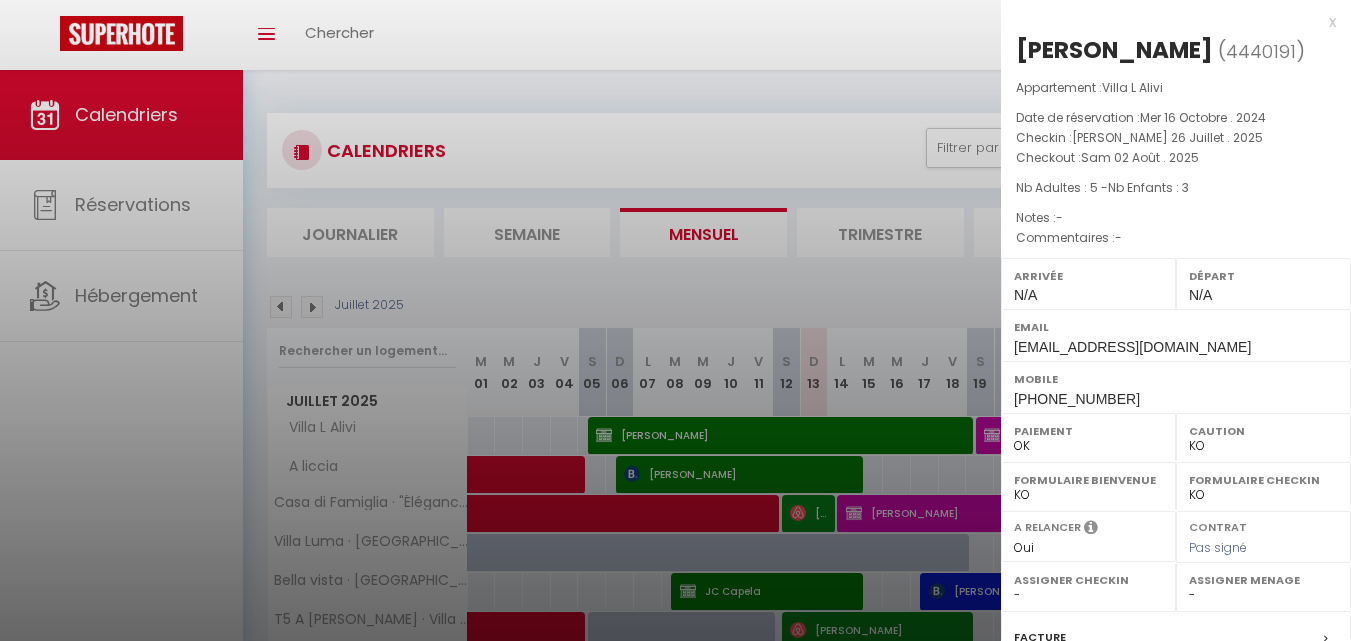 select on "41741" 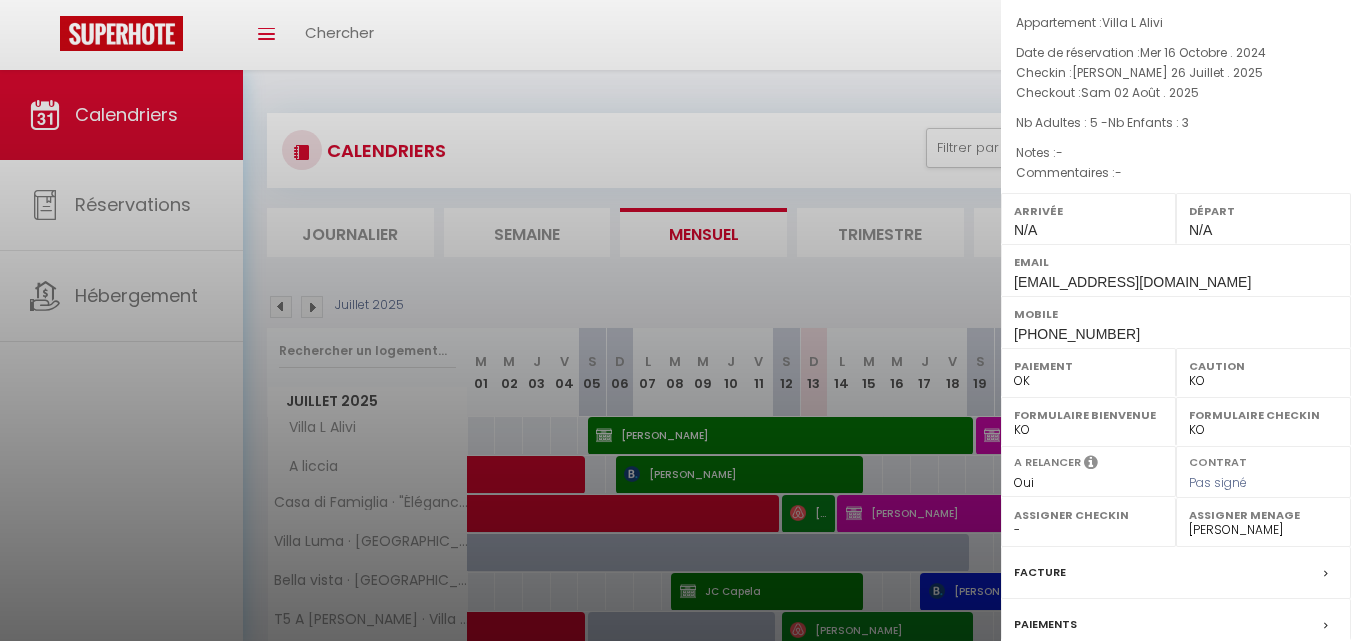 scroll, scrollTop: 66, scrollLeft: 0, axis: vertical 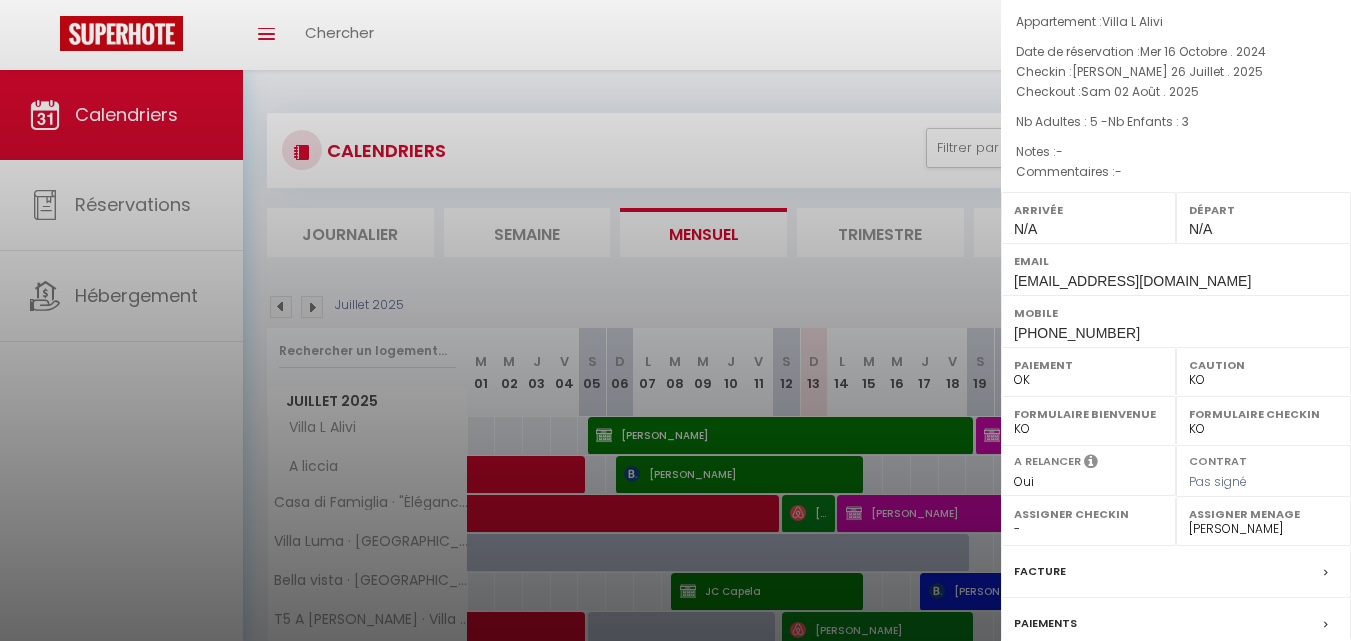 click at bounding box center (675, 320) 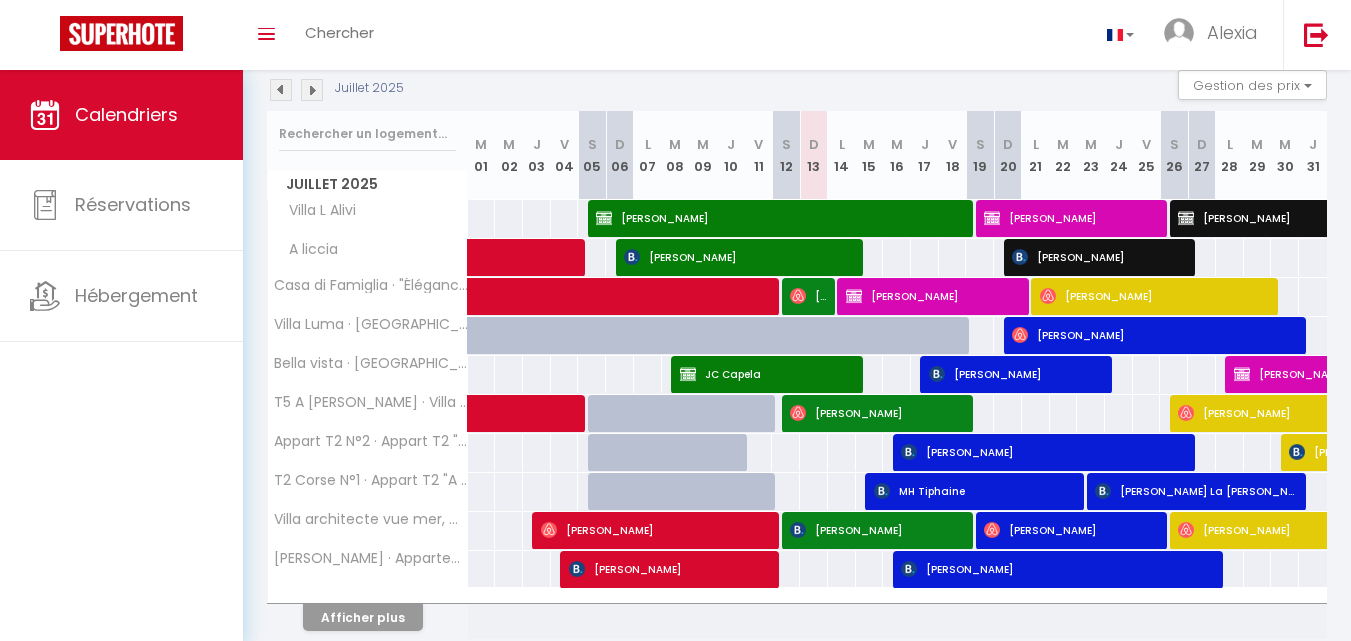 scroll, scrollTop: 218, scrollLeft: 0, axis: vertical 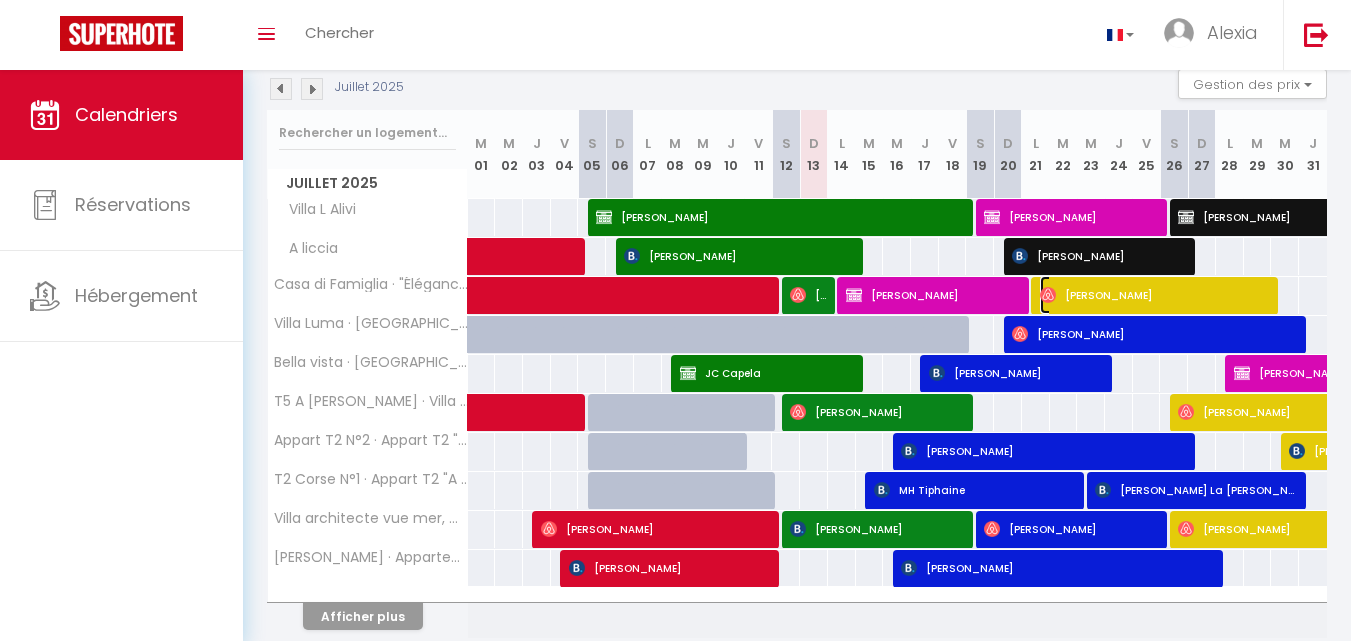 click on "[PERSON_NAME]" at bounding box center (1156, 295) 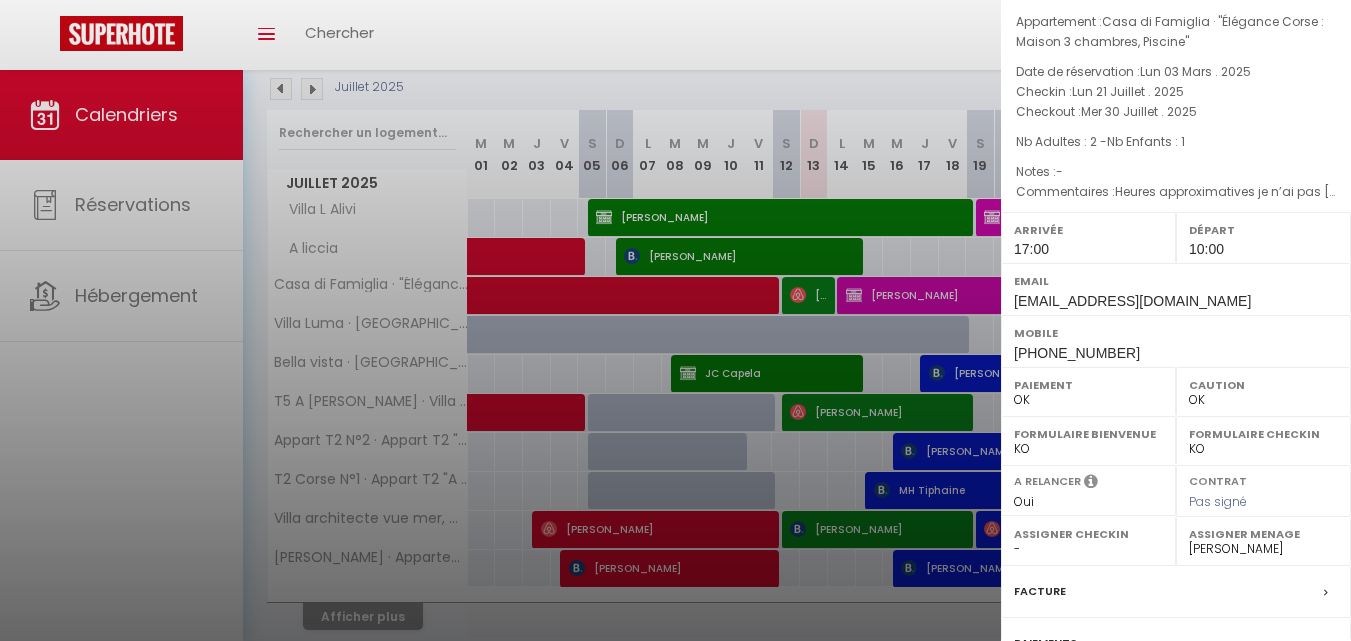 click at bounding box center (675, 320) 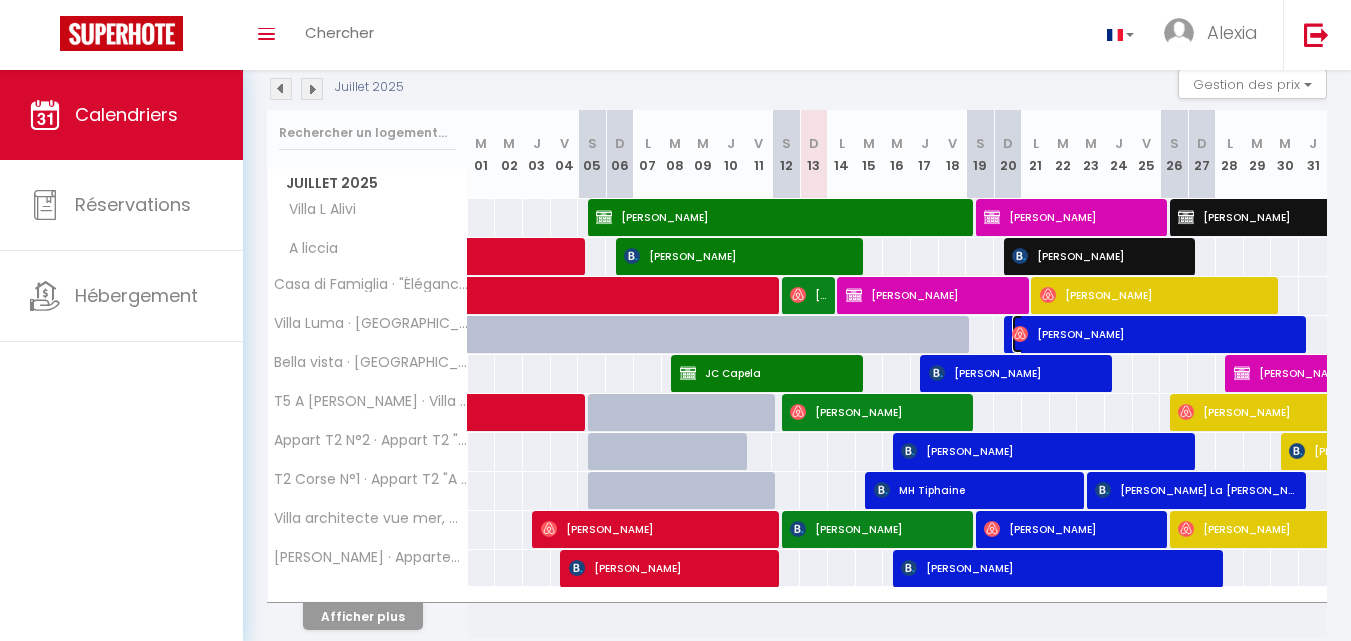 click on "[PERSON_NAME]" at bounding box center (1156, 334) 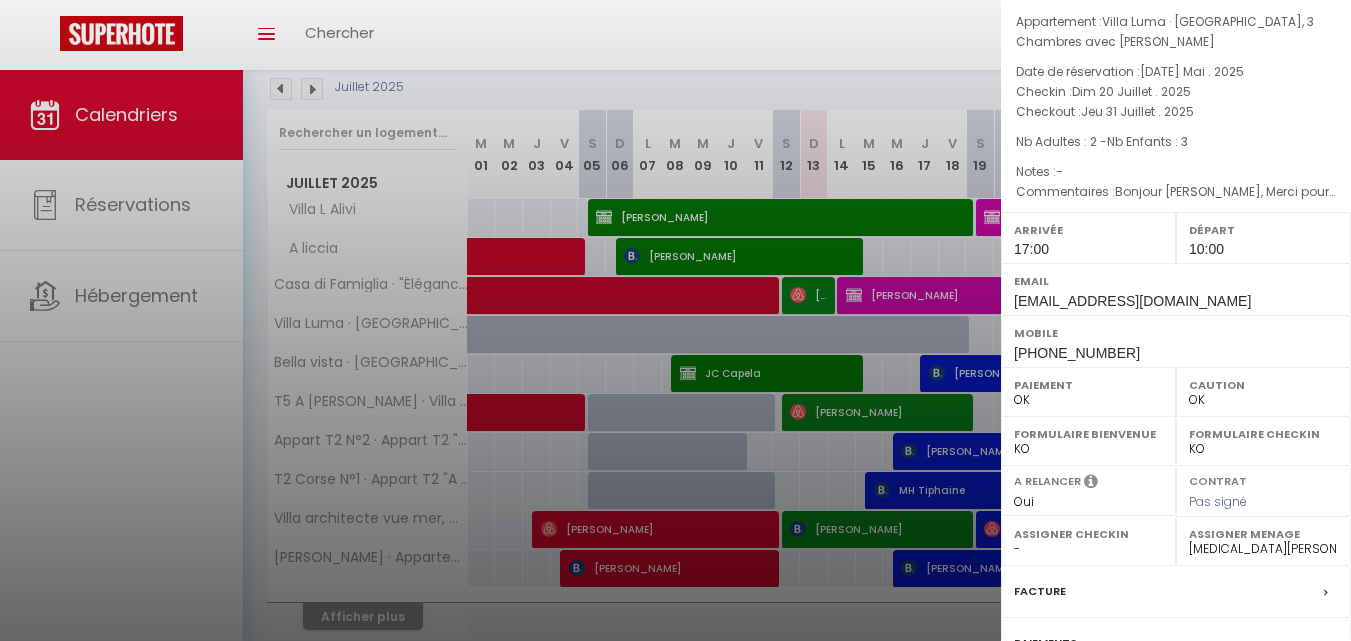 click at bounding box center (675, 320) 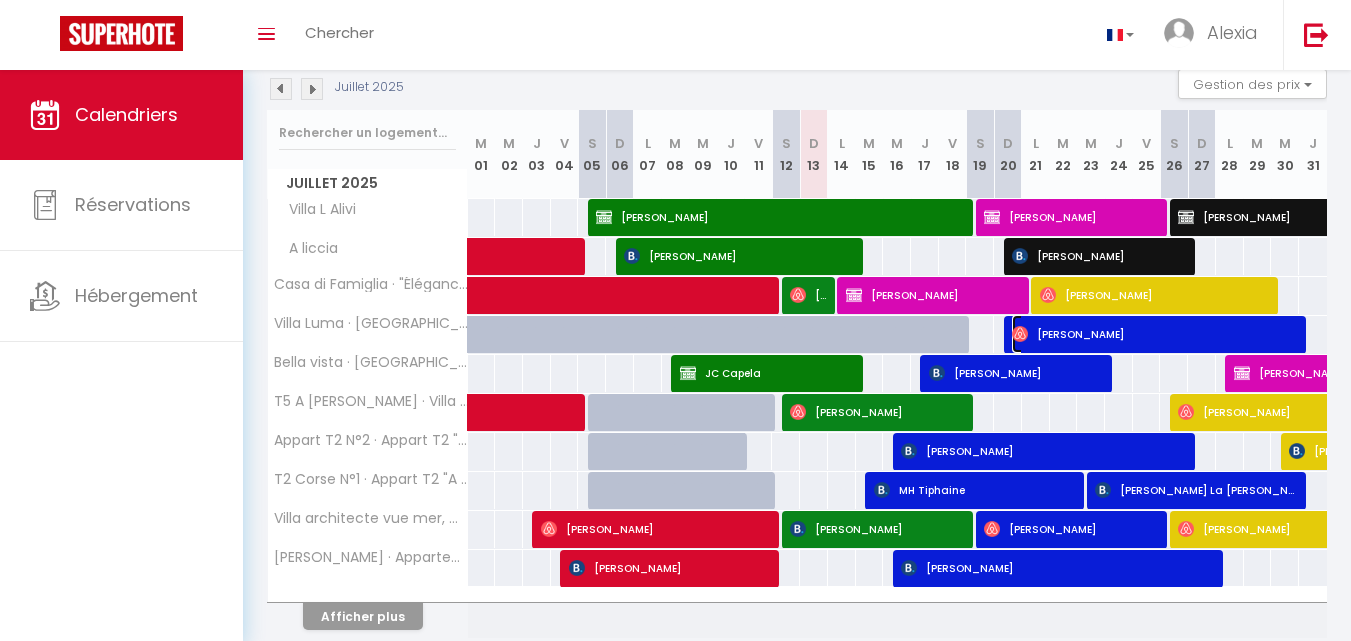 click on "[PERSON_NAME]" at bounding box center [1156, 334] 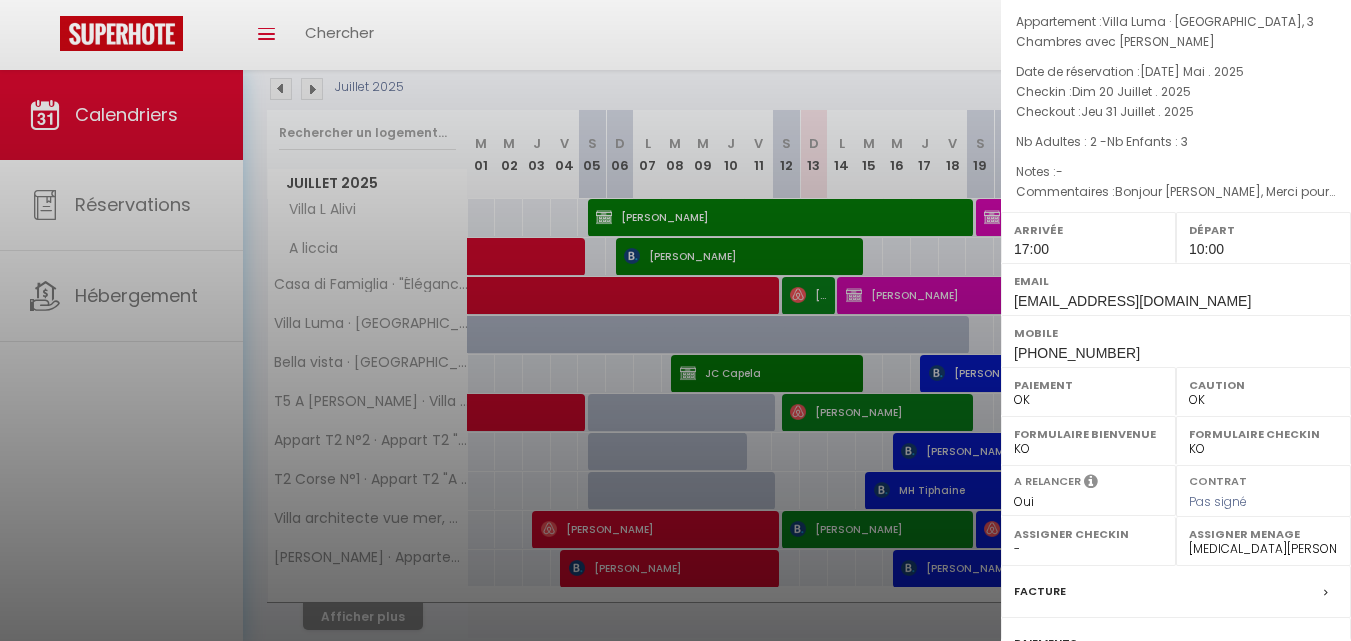 click at bounding box center (675, 320) 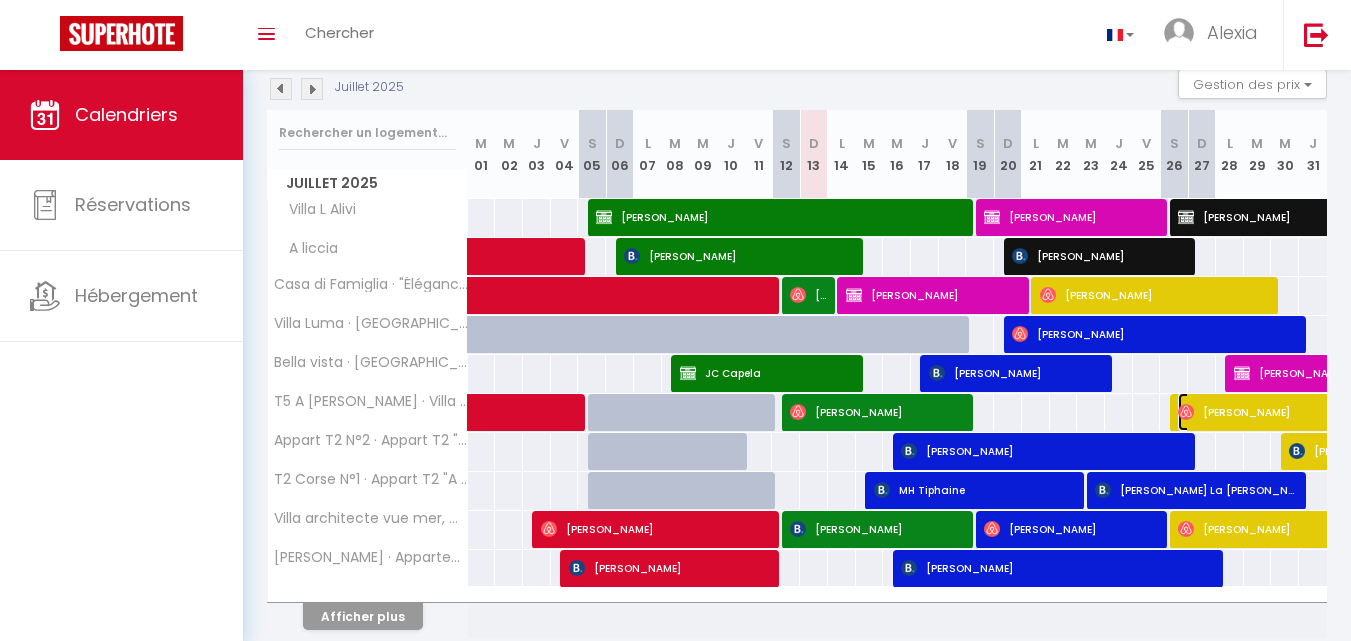 click on "[PERSON_NAME]" at bounding box center [1339, 412] 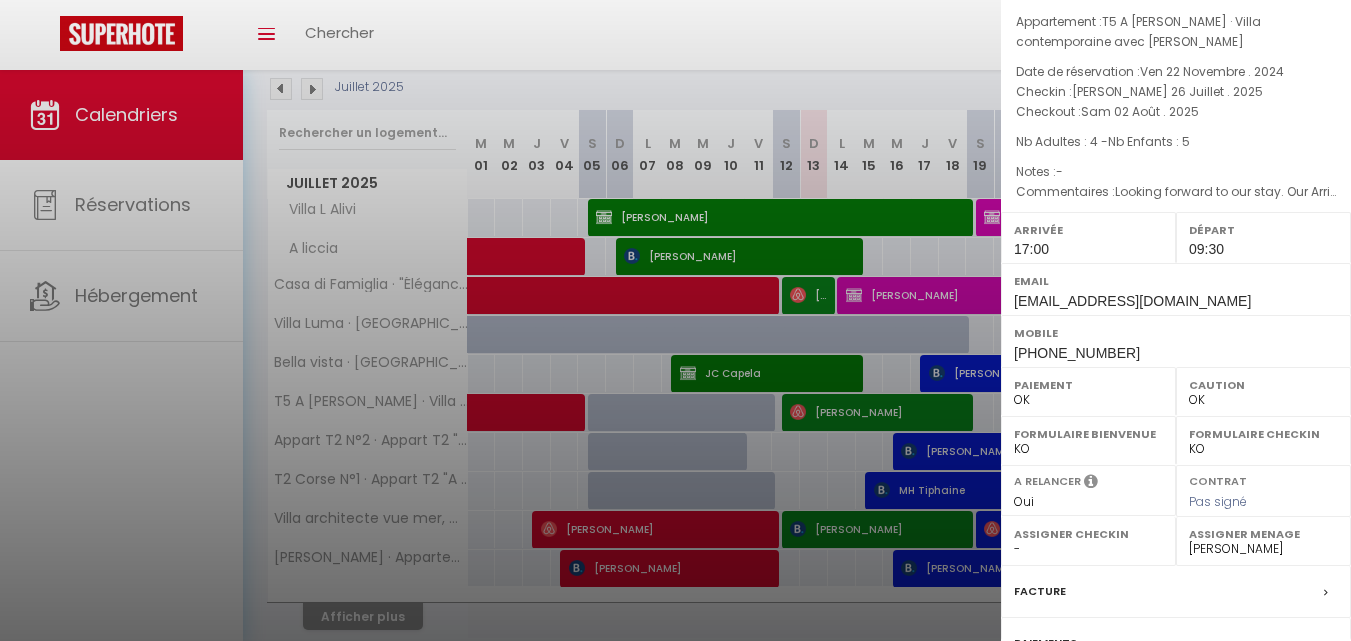 click at bounding box center [675, 320] 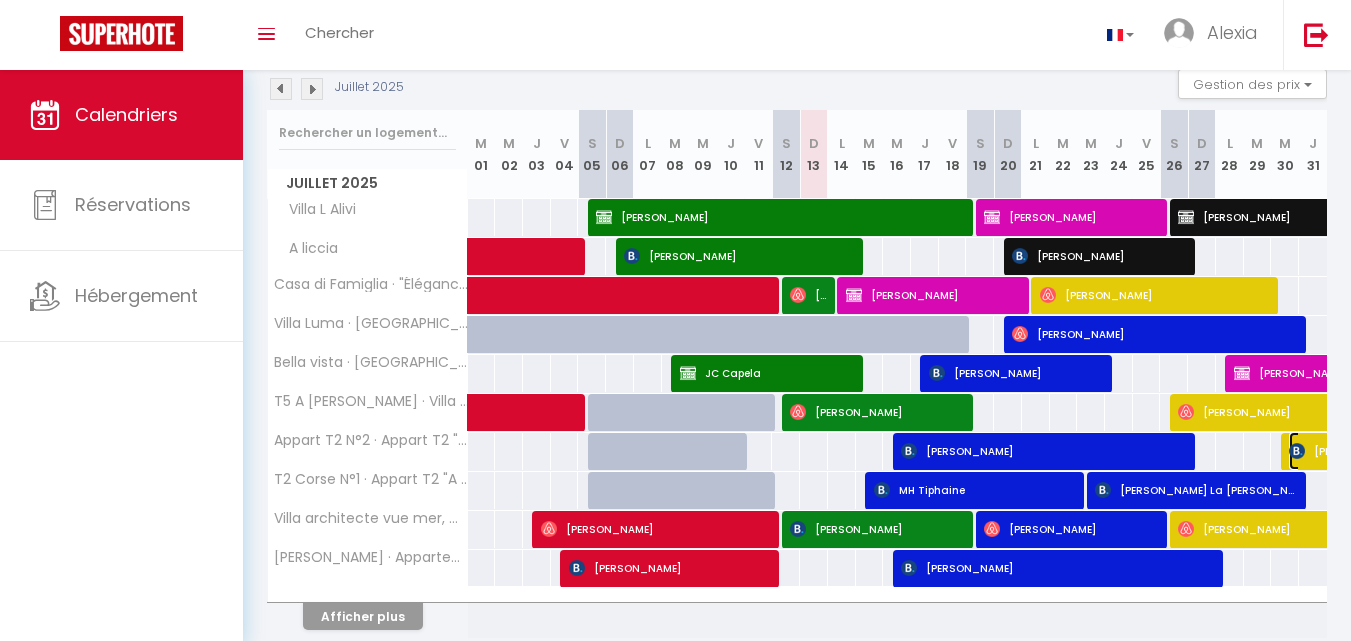 click on "[PERSON_NAME]" at bounding box center [1450, 451] 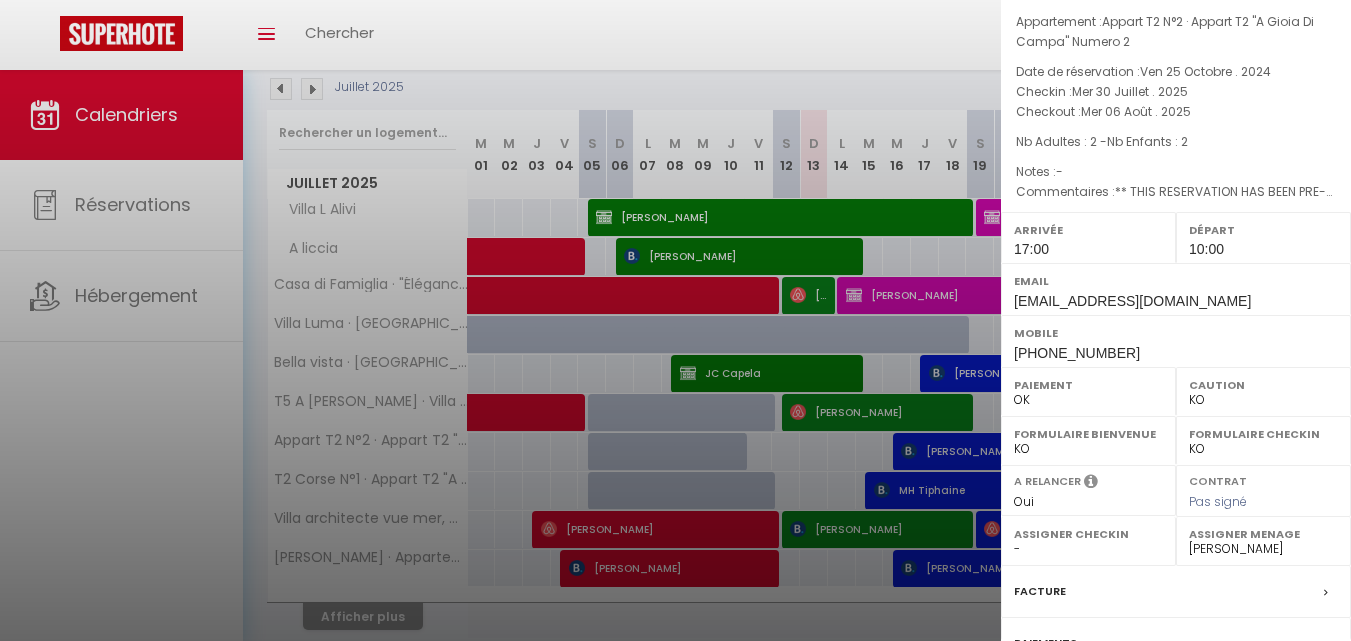 click at bounding box center [675, 320] 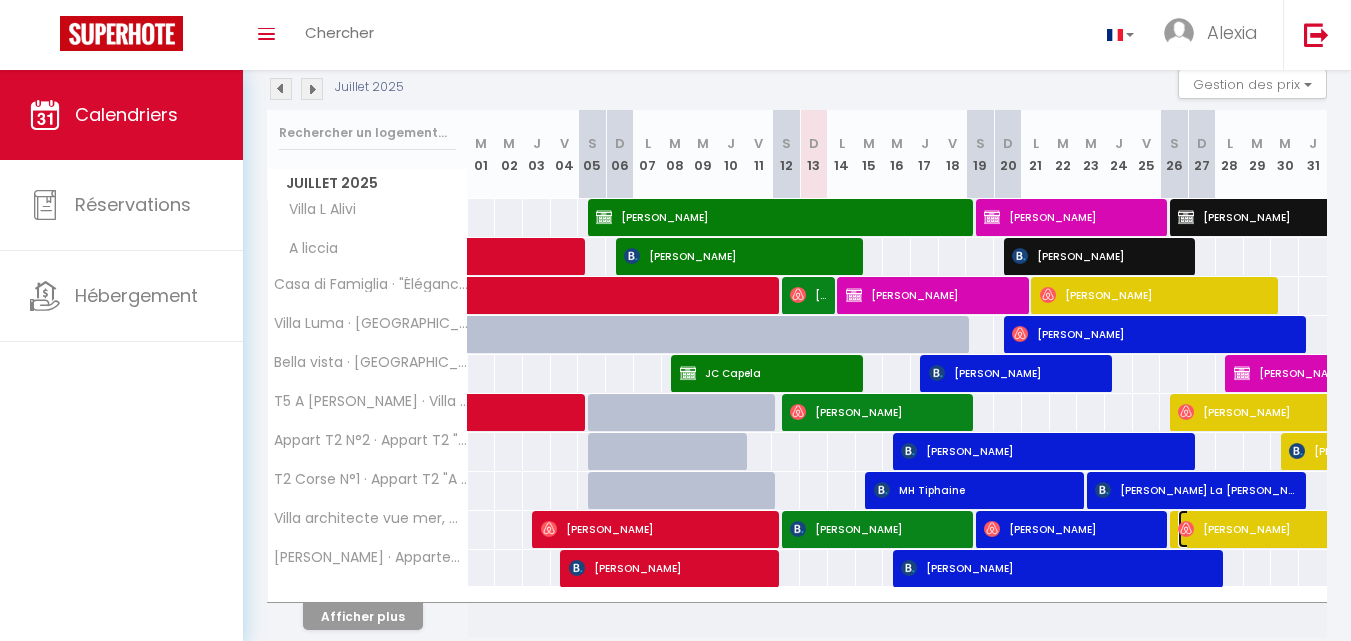 click on "[PERSON_NAME]" at bounding box center [1339, 529] 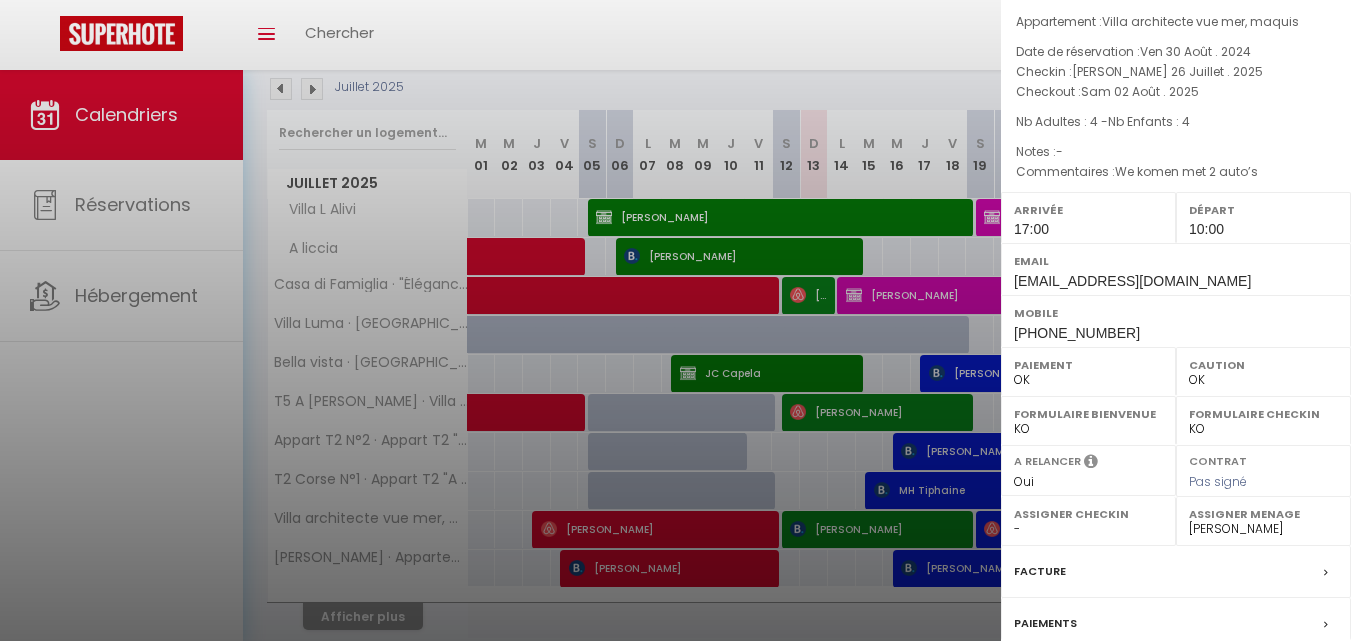 click at bounding box center (675, 320) 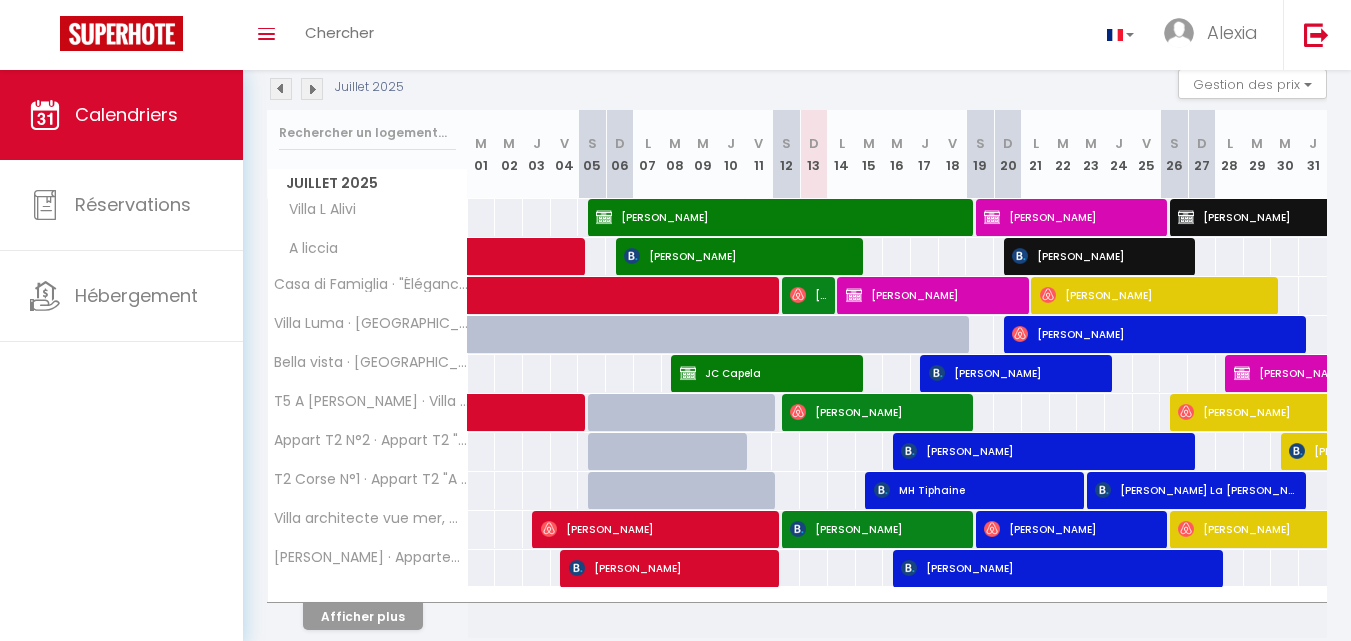 scroll, scrollTop: 298, scrollLeft: 0, axis: vertical 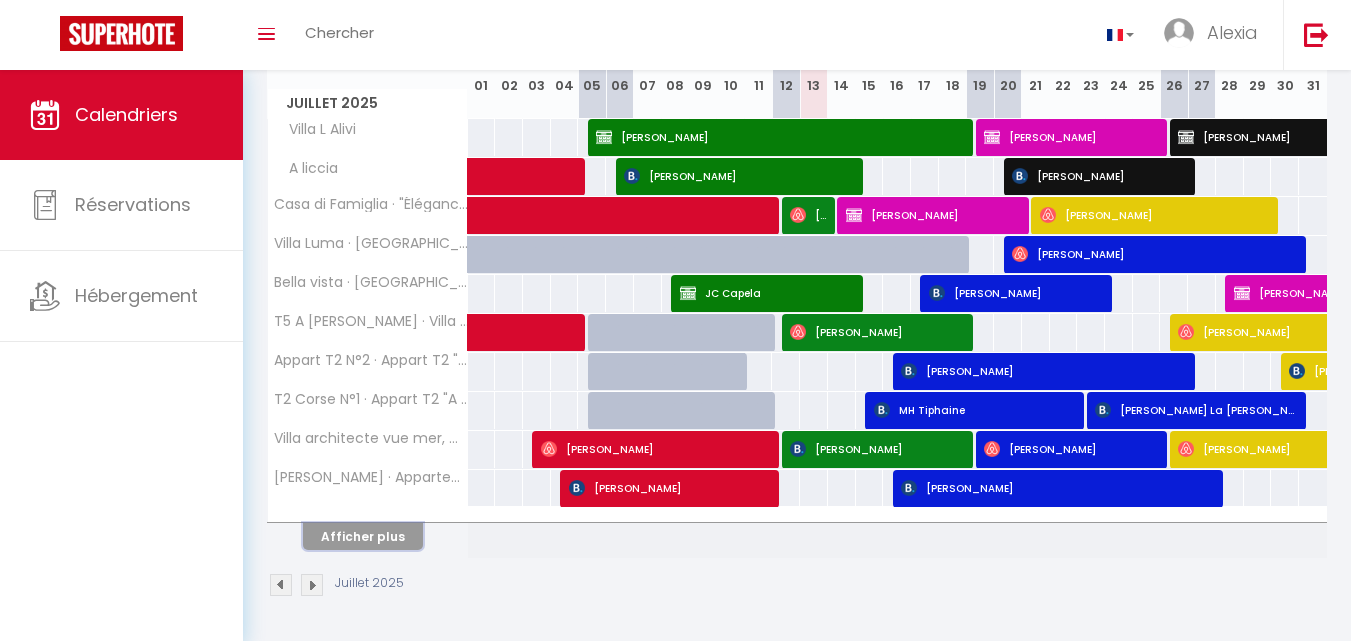 click on "Afficher plus" at bounding box center [363, 536] 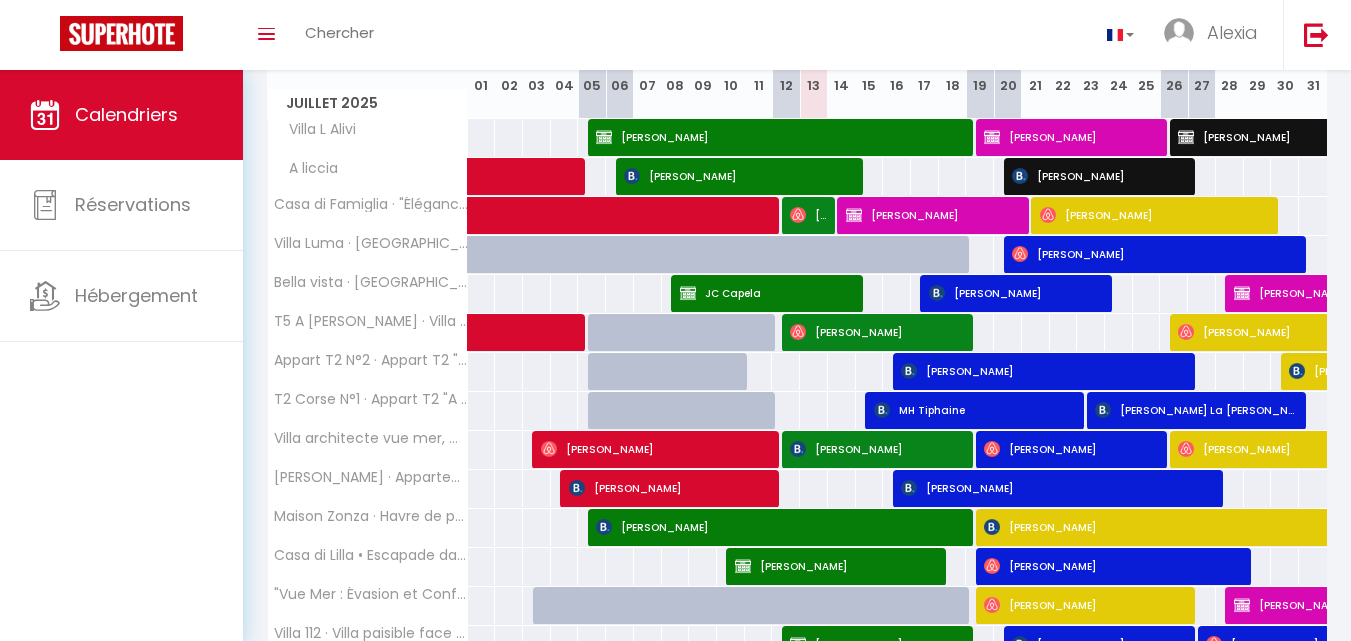 scroll, scrollTop: 688, scrollLeft: 0, axis: vertical 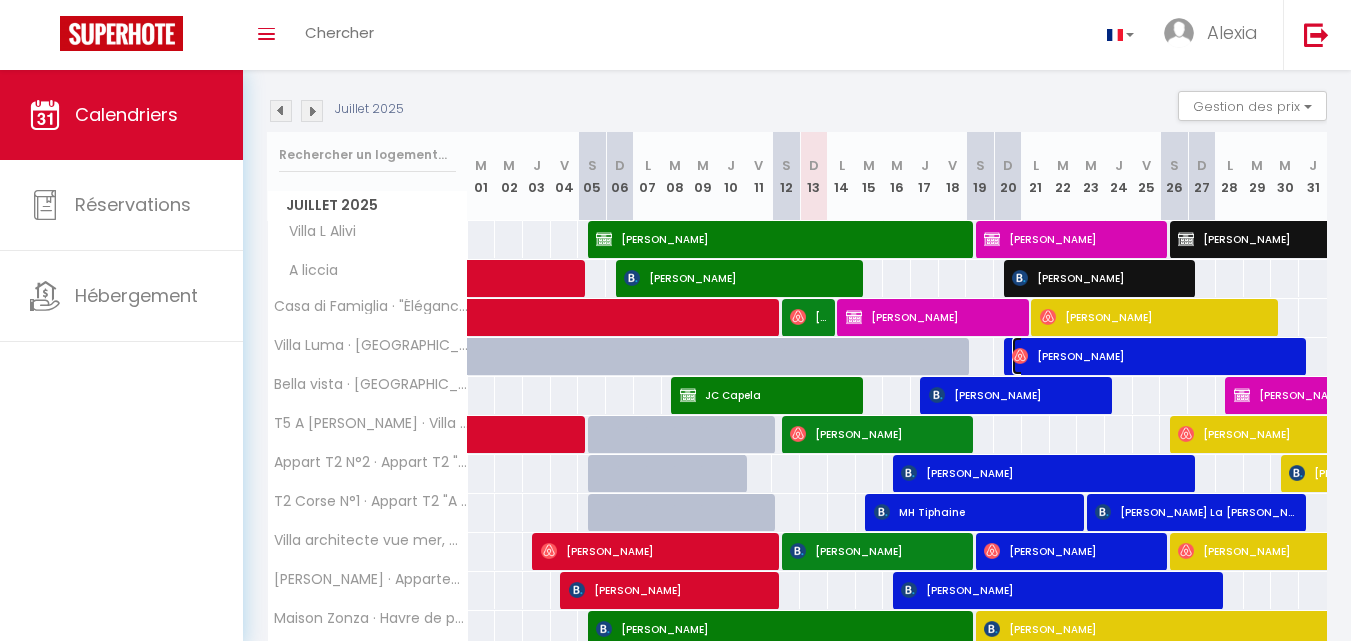 click on "[PERSON_NAME]" at bounding box center (1156, 356) 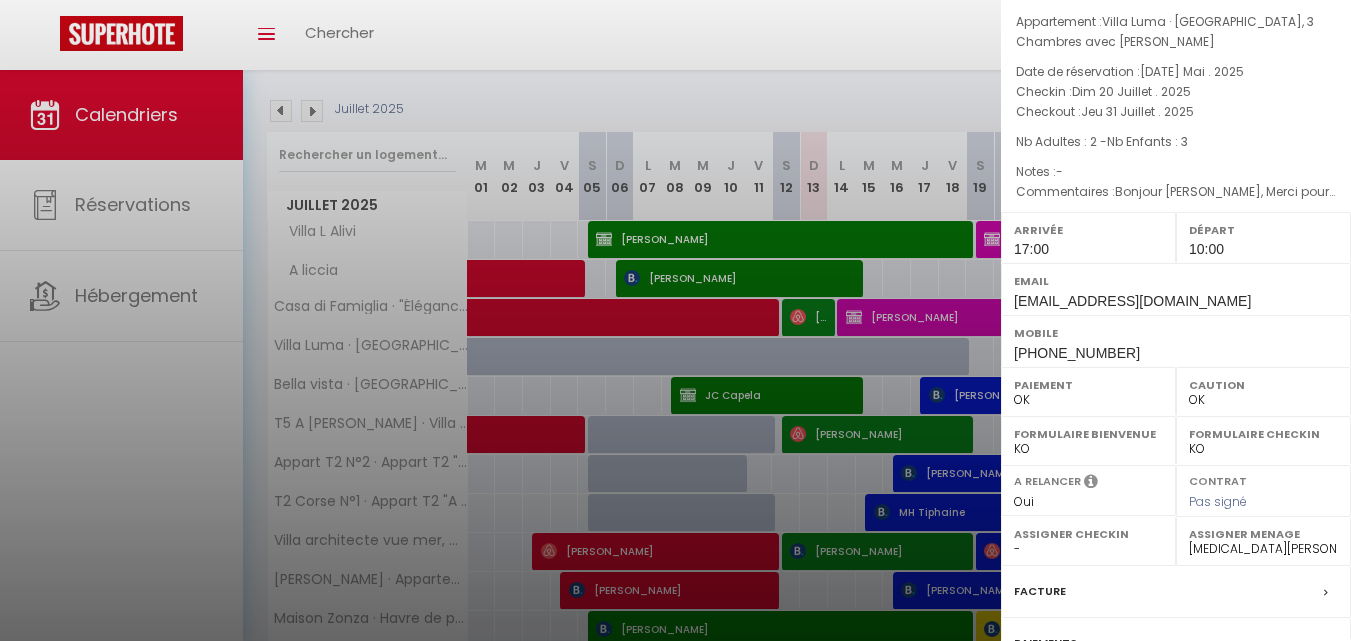 click at bounding box center [675, 320] 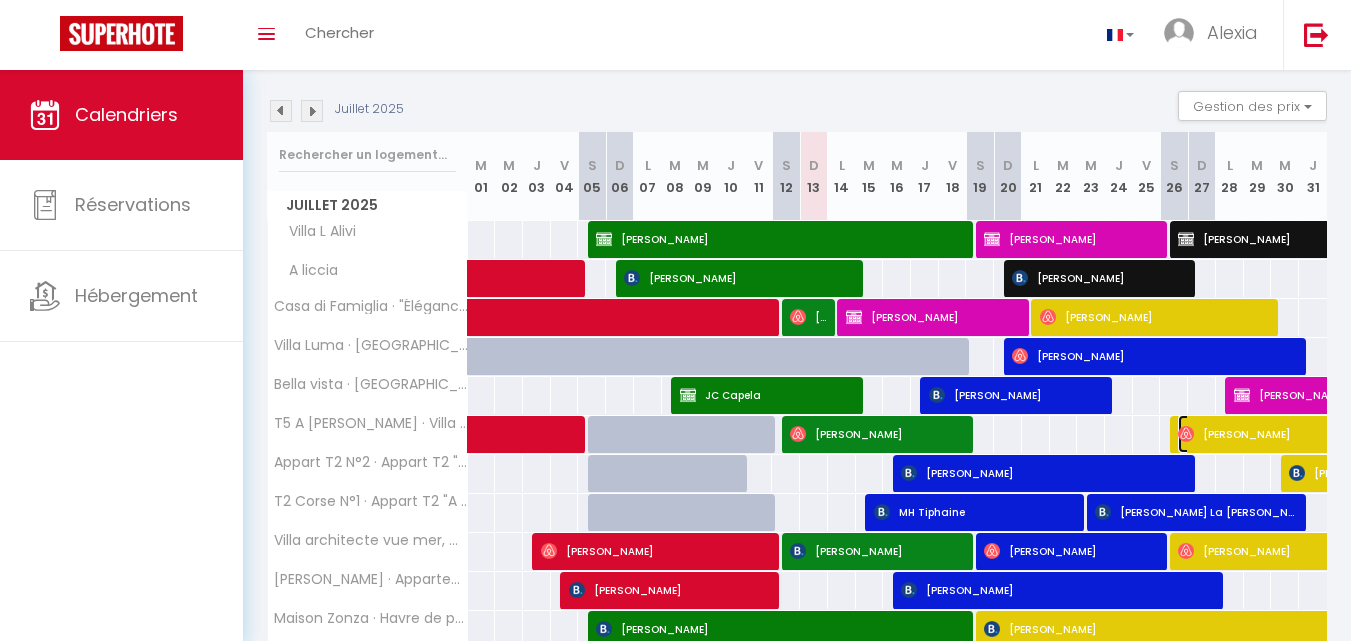 click on "[PERSON_NAME]" at bounding box center [1339, 434] 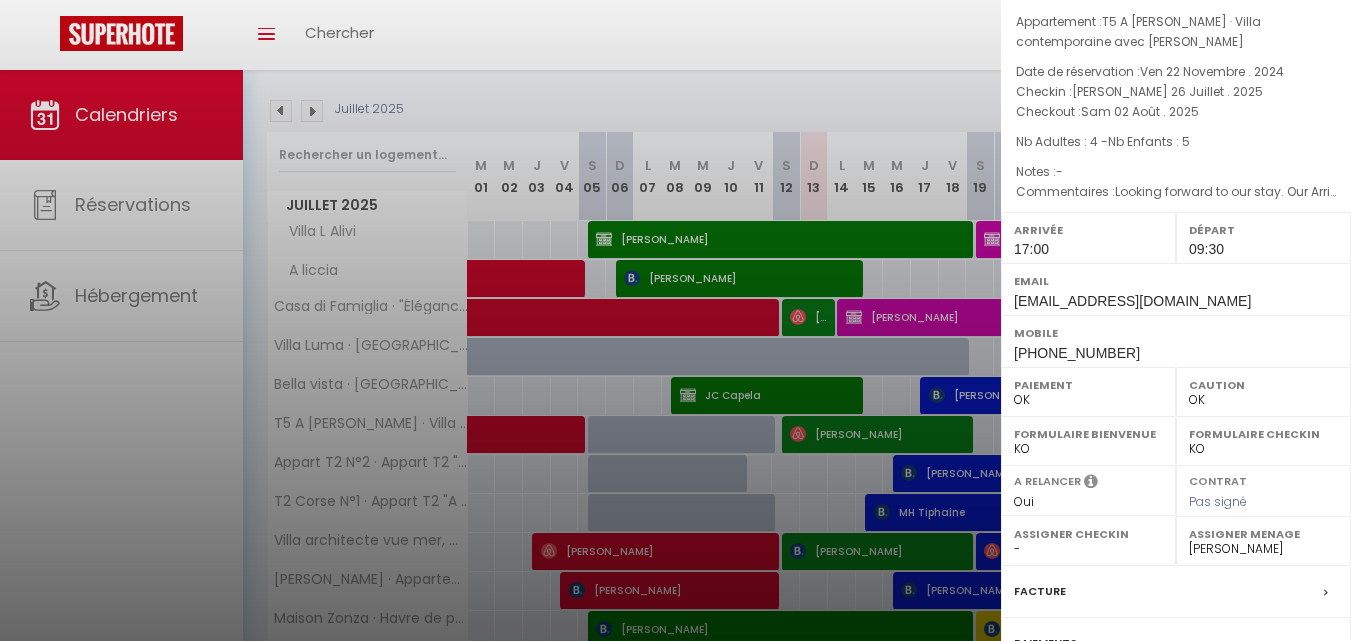 click at bounding box center [675, 320] 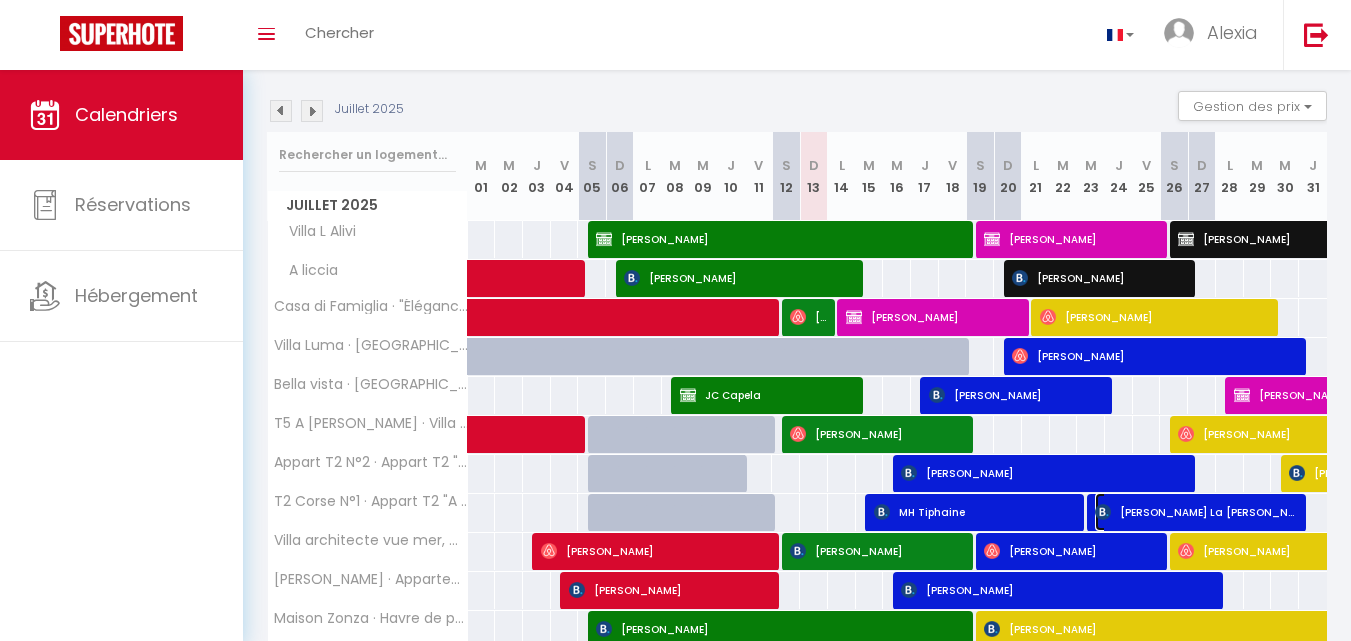 click on "[PERSON_NAME] La [PERSON_NAME]" at bounding box center (1197, 512) 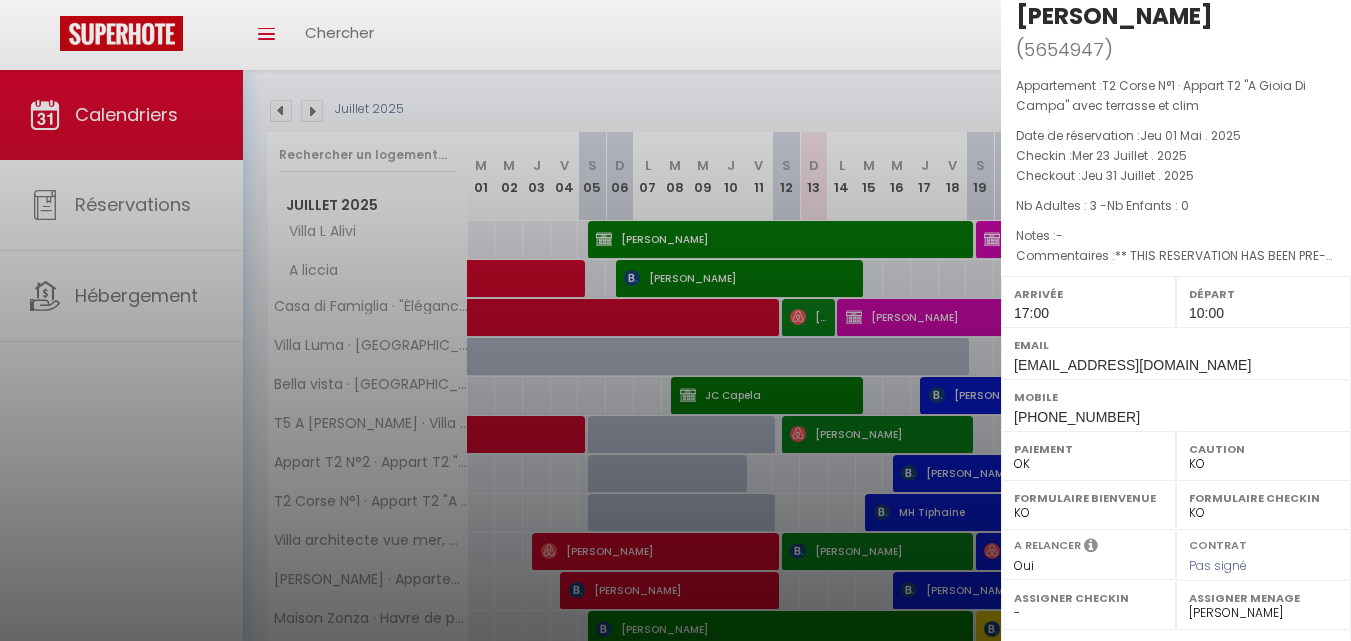 click at bounding box center (675, 320) 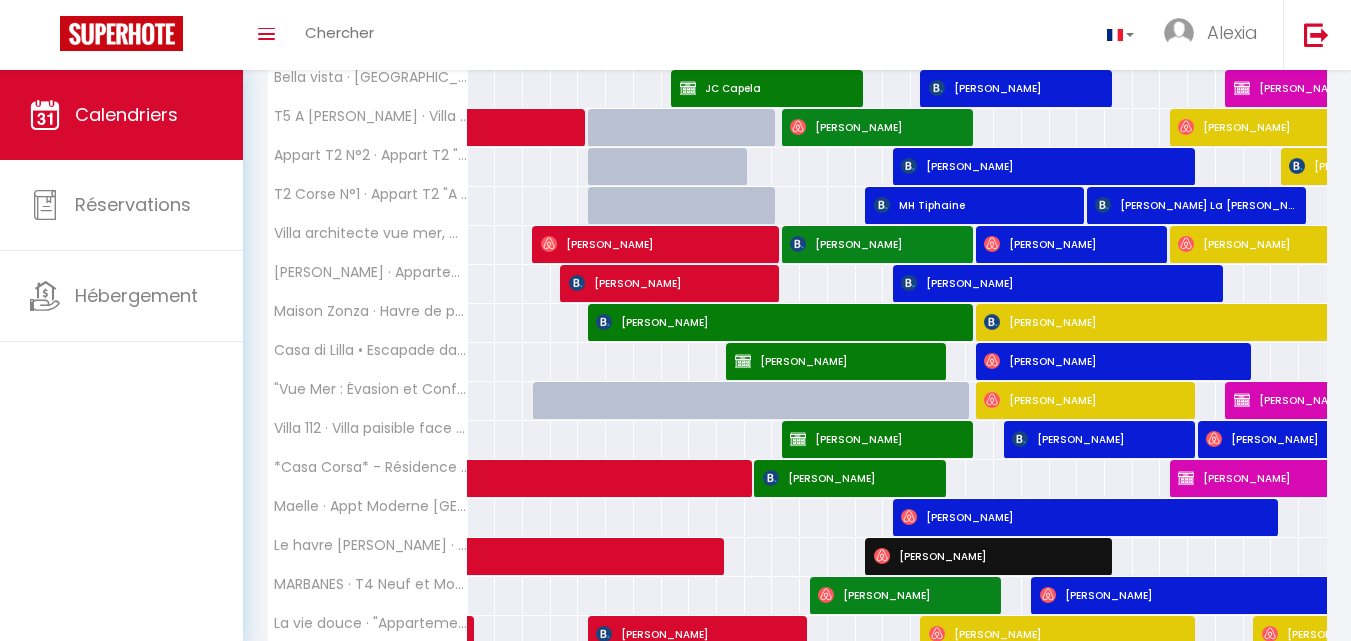 scroll, scrollTop: 688, scrollLeft: 0, axis: vertical 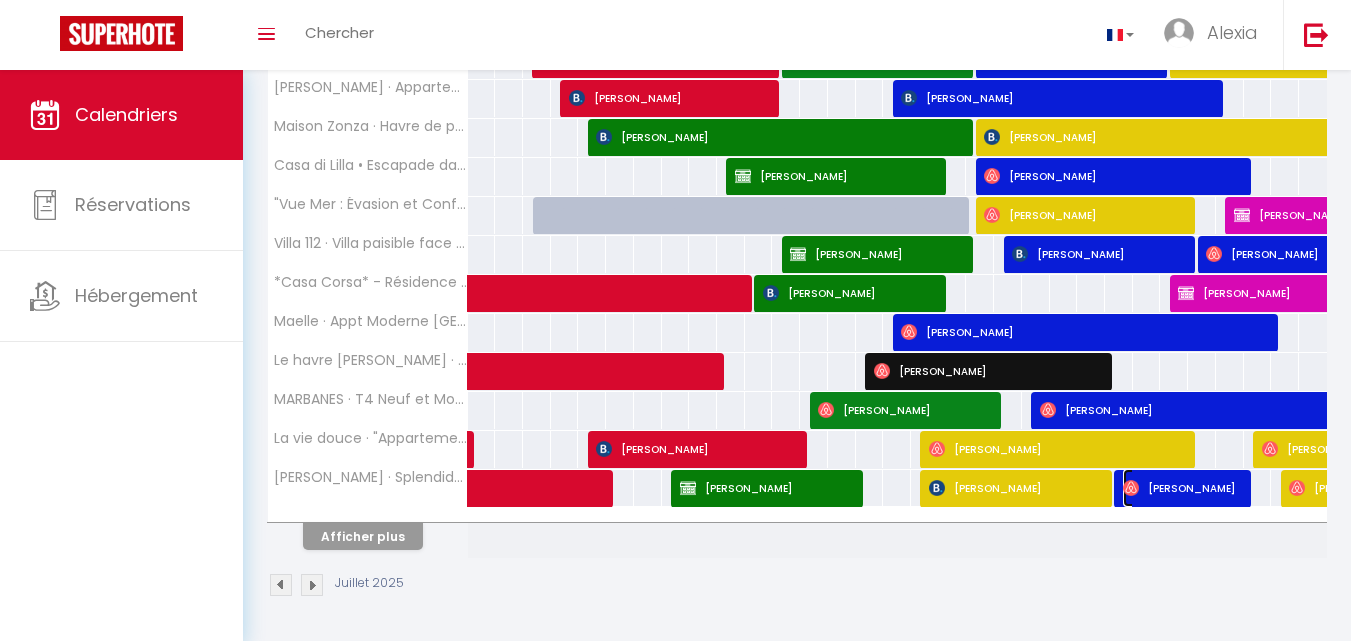 click on "[PERSON_NAME]" at bounding box center (1183, 488) 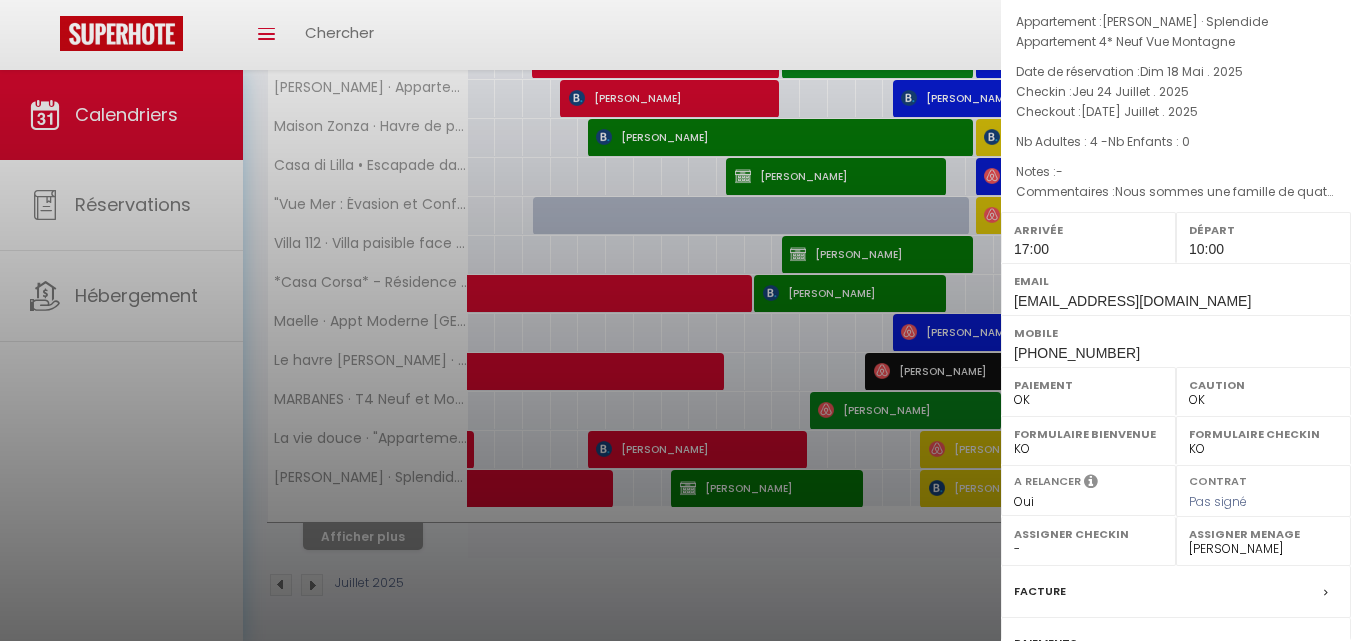 click at bounding box center [675, 320] 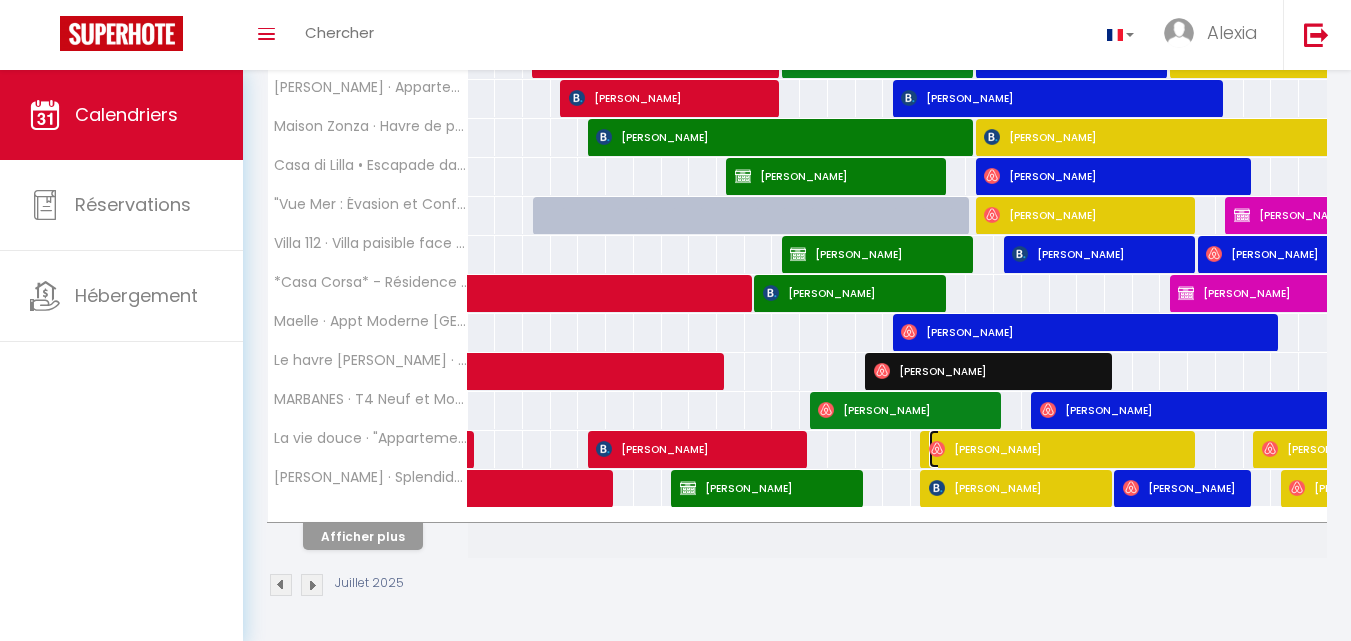 click on "[PERSON_NAME]" at bounding box center [1059, 449] 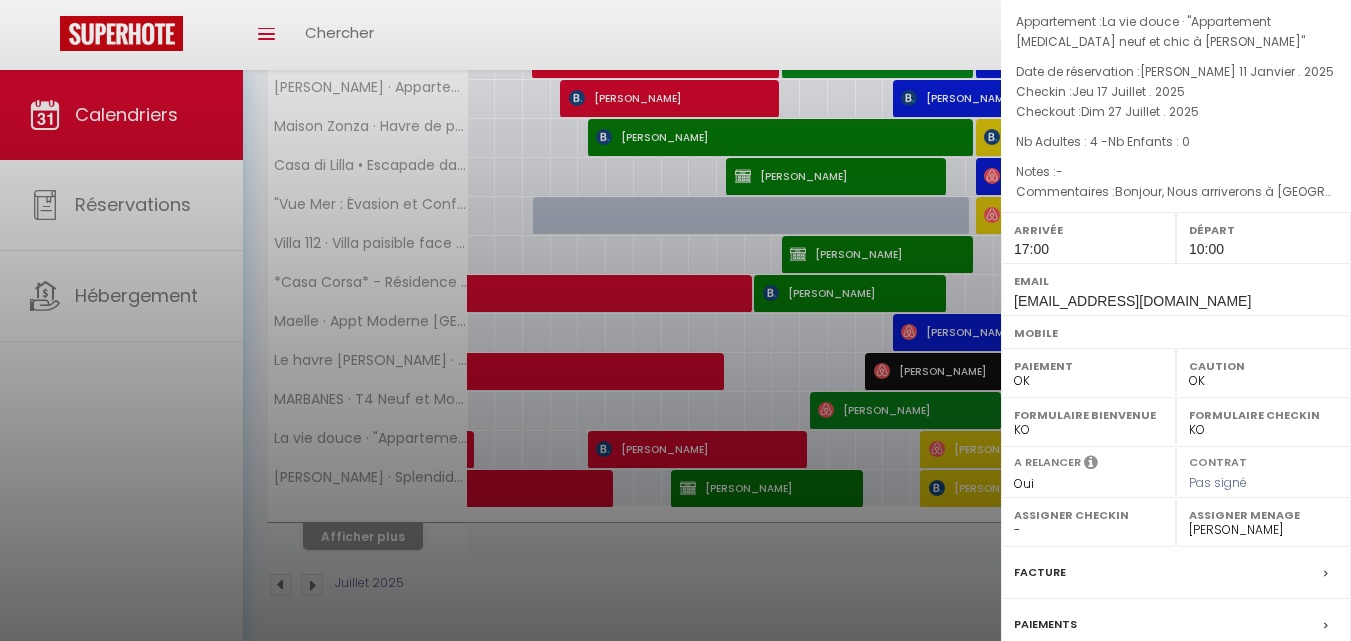 click at bounding box center (675, 320) 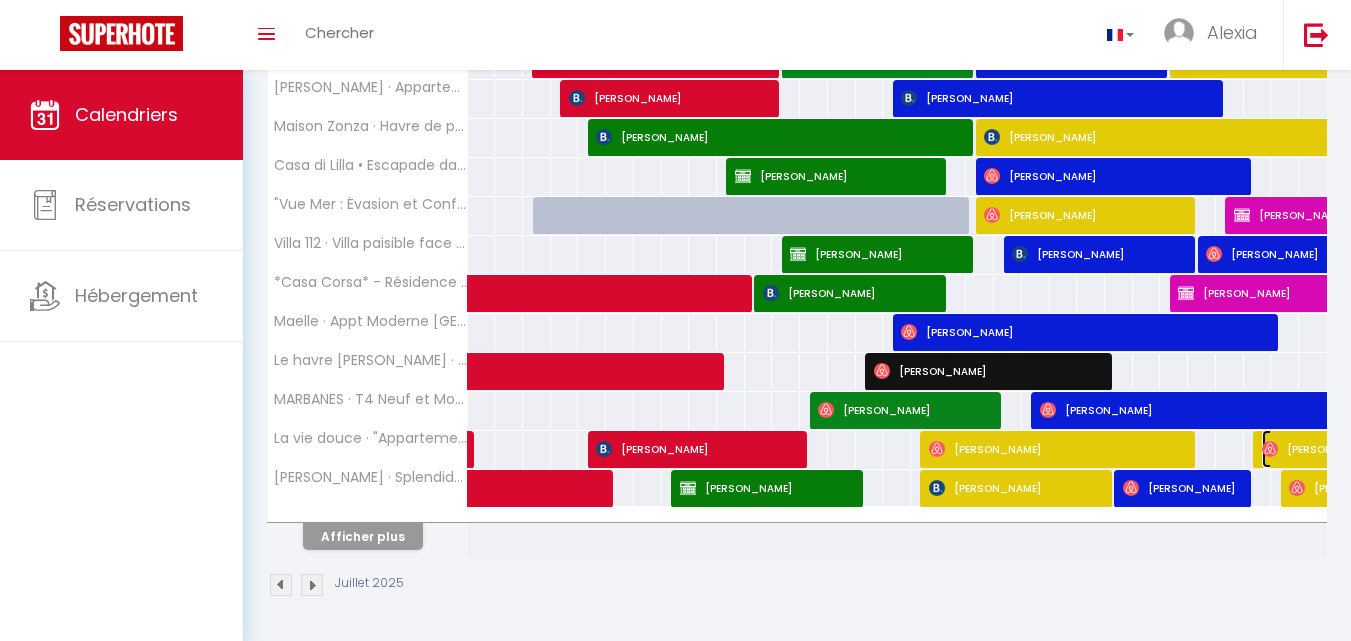 click on "[PERSON_NAME]" at bounding box center (1446, 449) 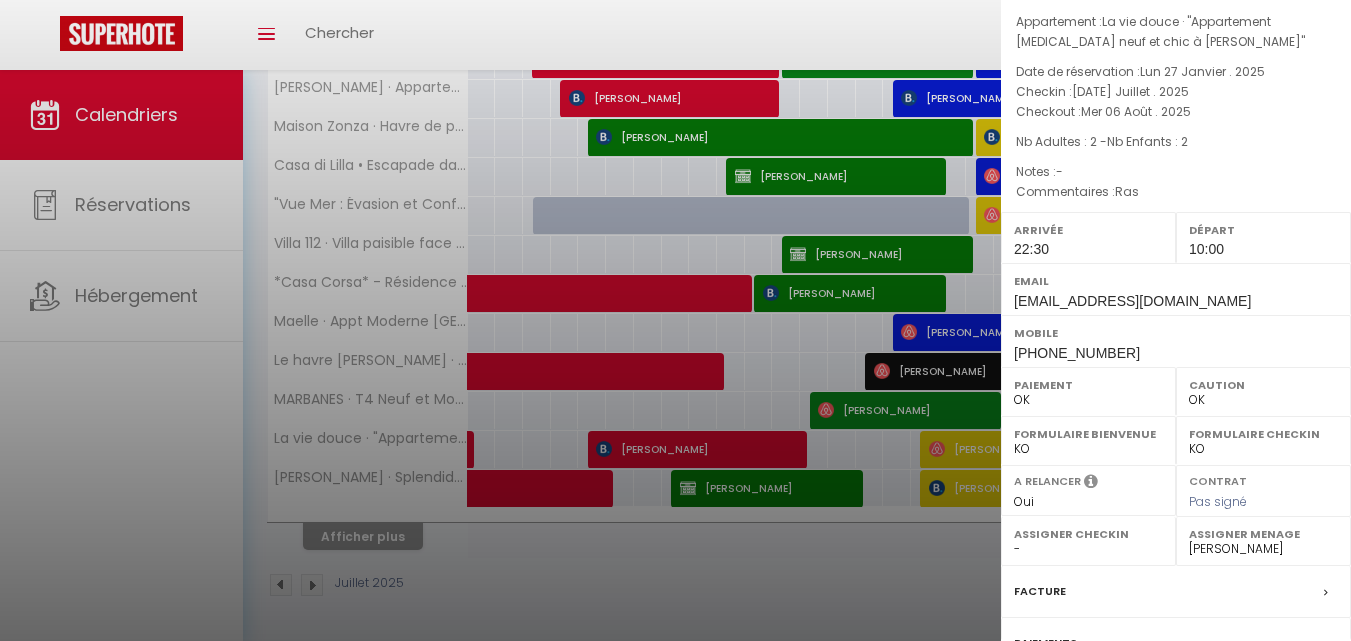 click at bounding box center [675, 320] 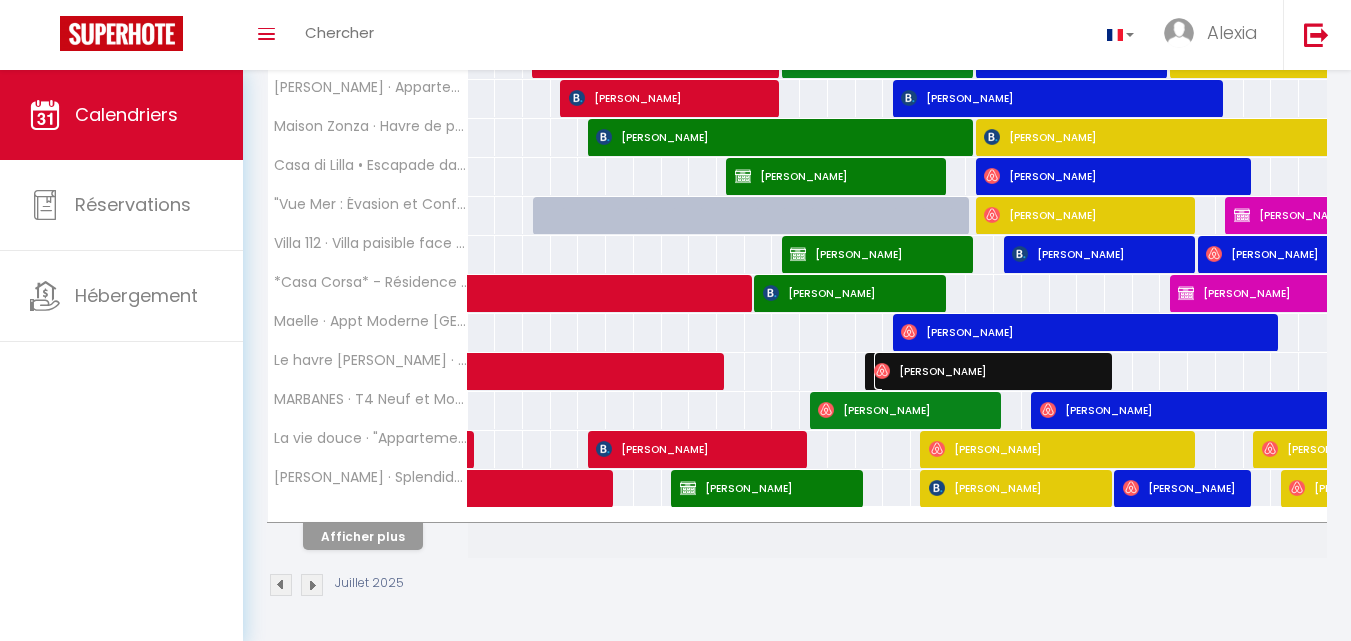 click at bounding box center [882, 371] 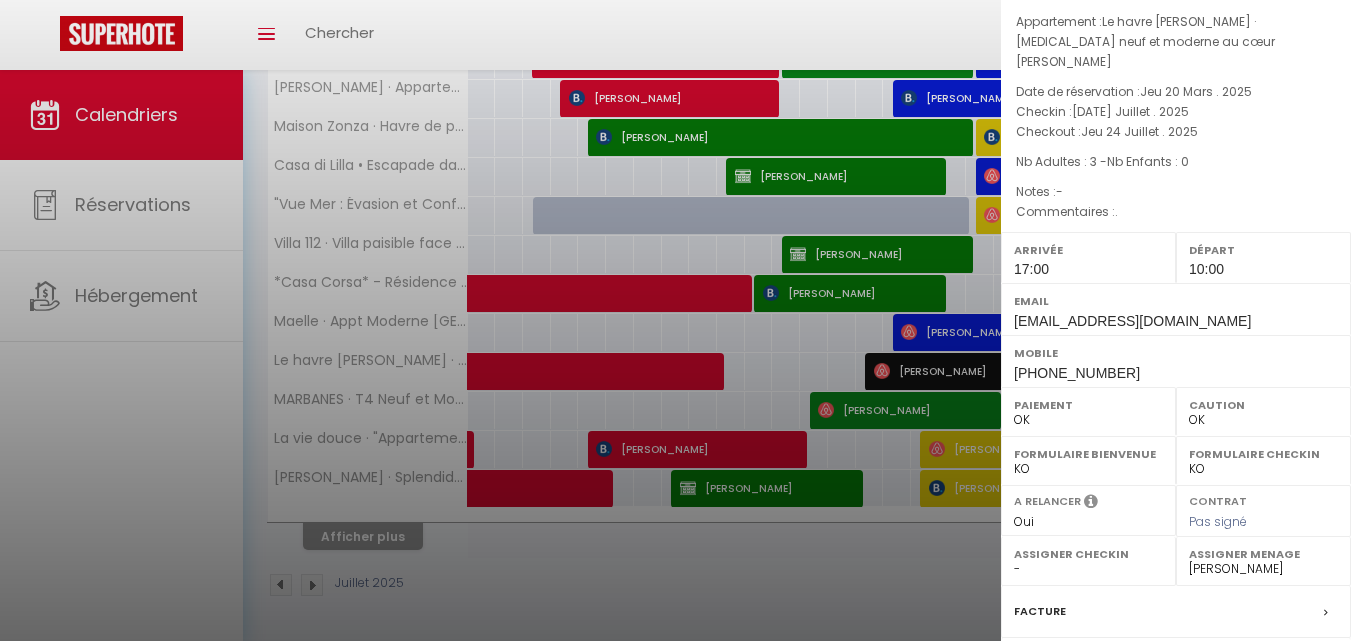 click at bounding box center [675, 320] 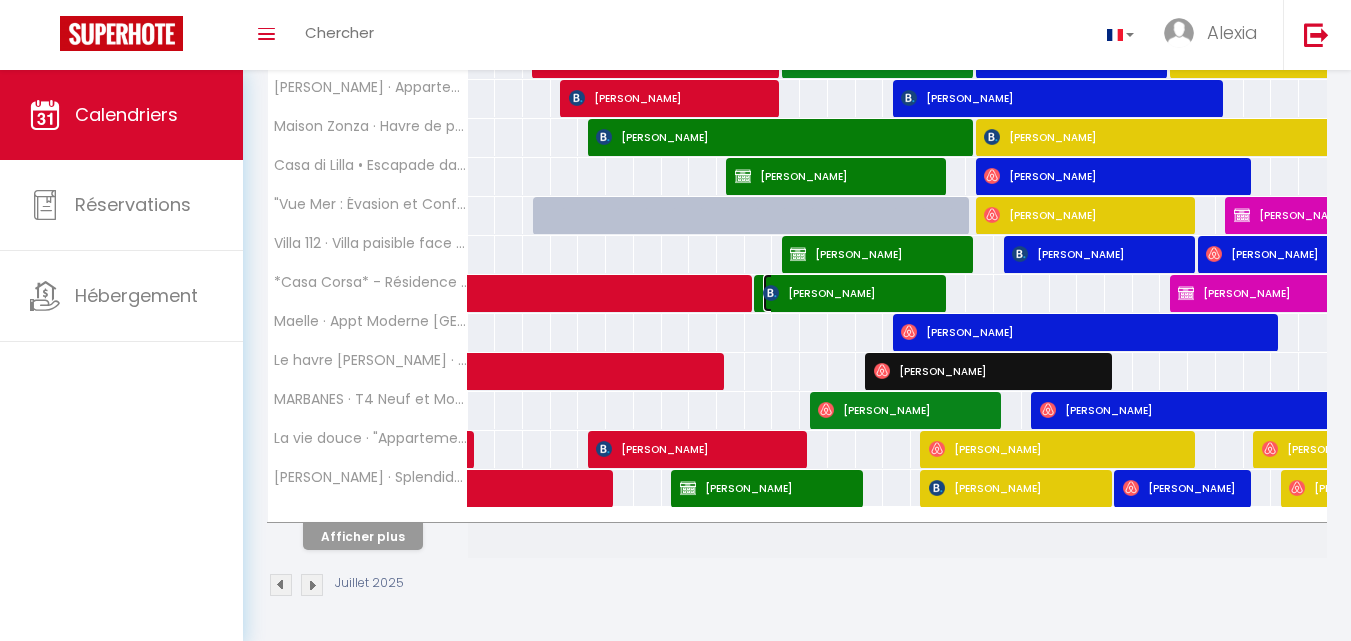click on "[PERSON_NAME]" at bounding box center [851, 293] 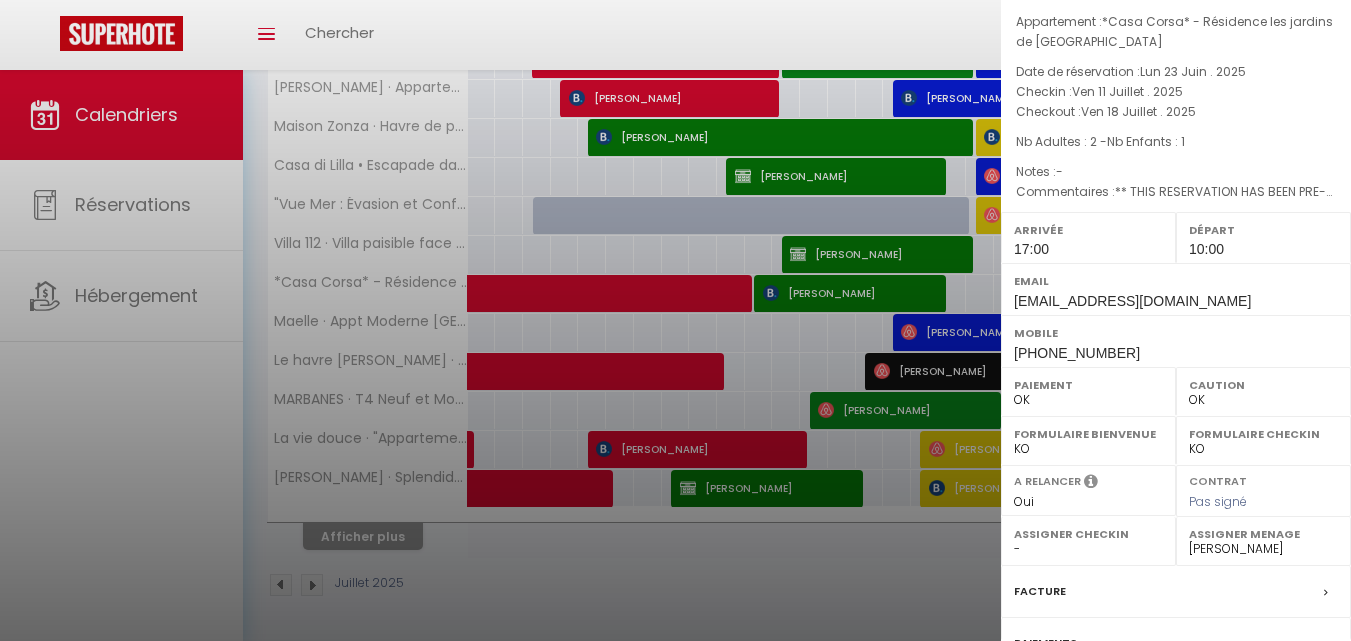 click at bounding box center [675, 320] 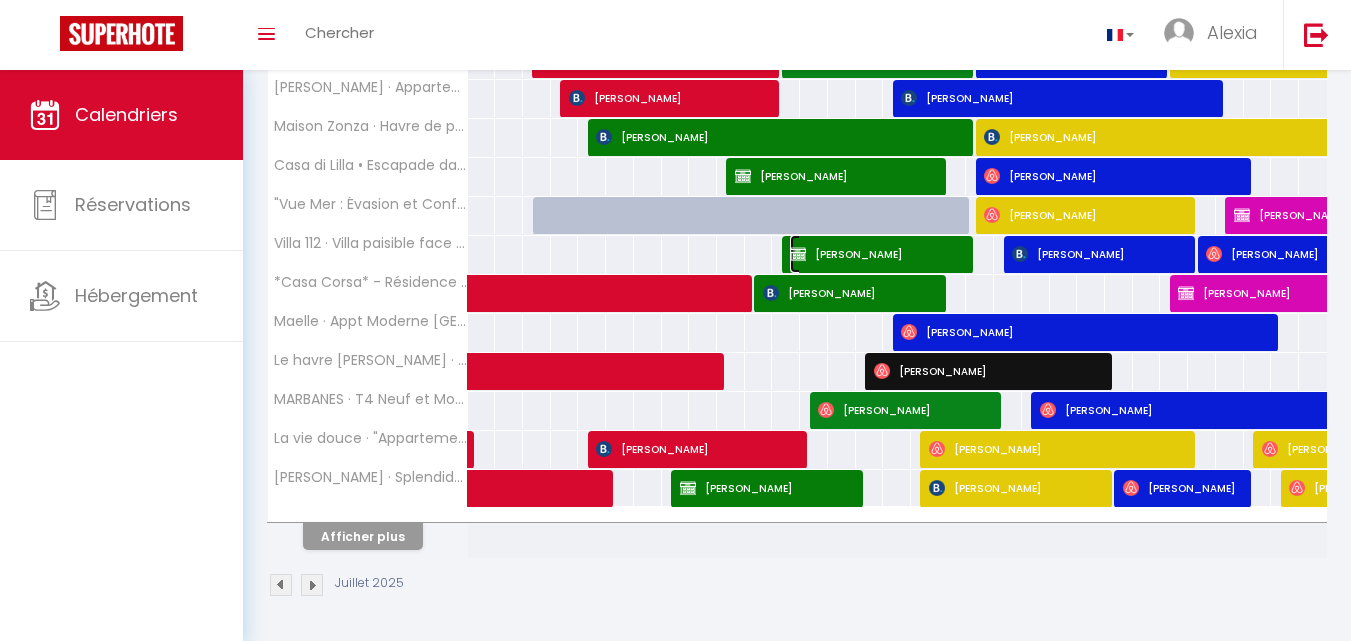 click on "[PERSON_NAME]" at bounding box center (878, 254) 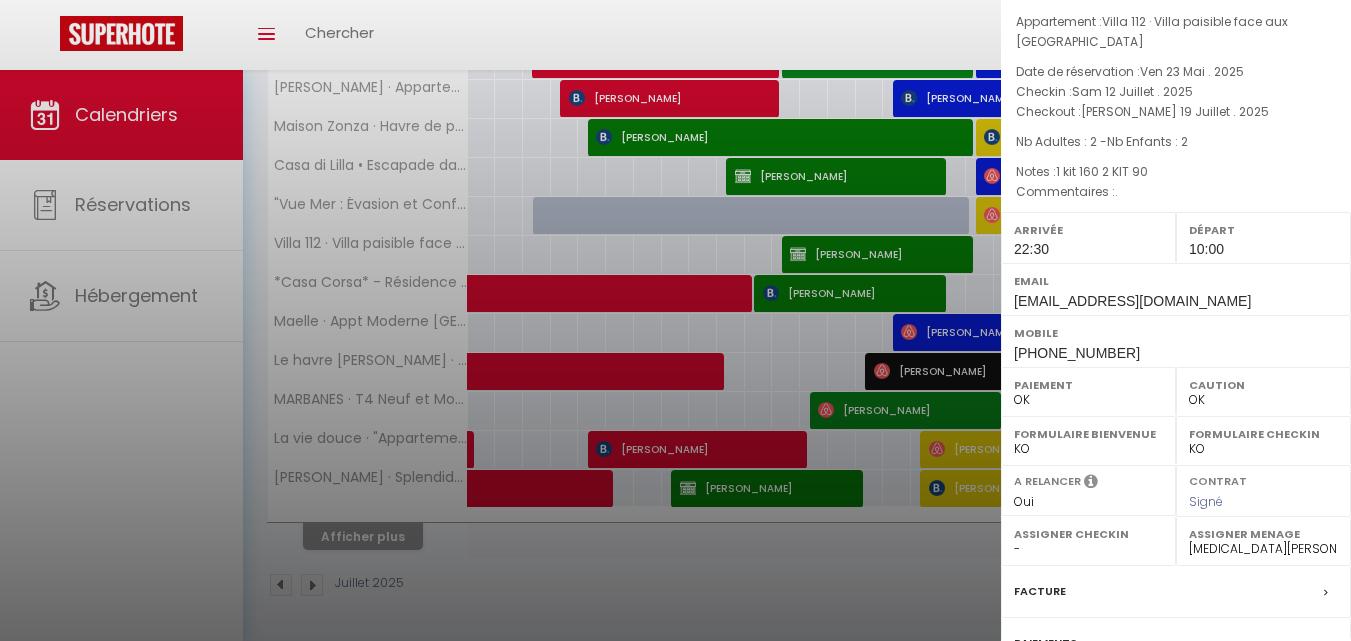 click at bounding box center [675, 320] 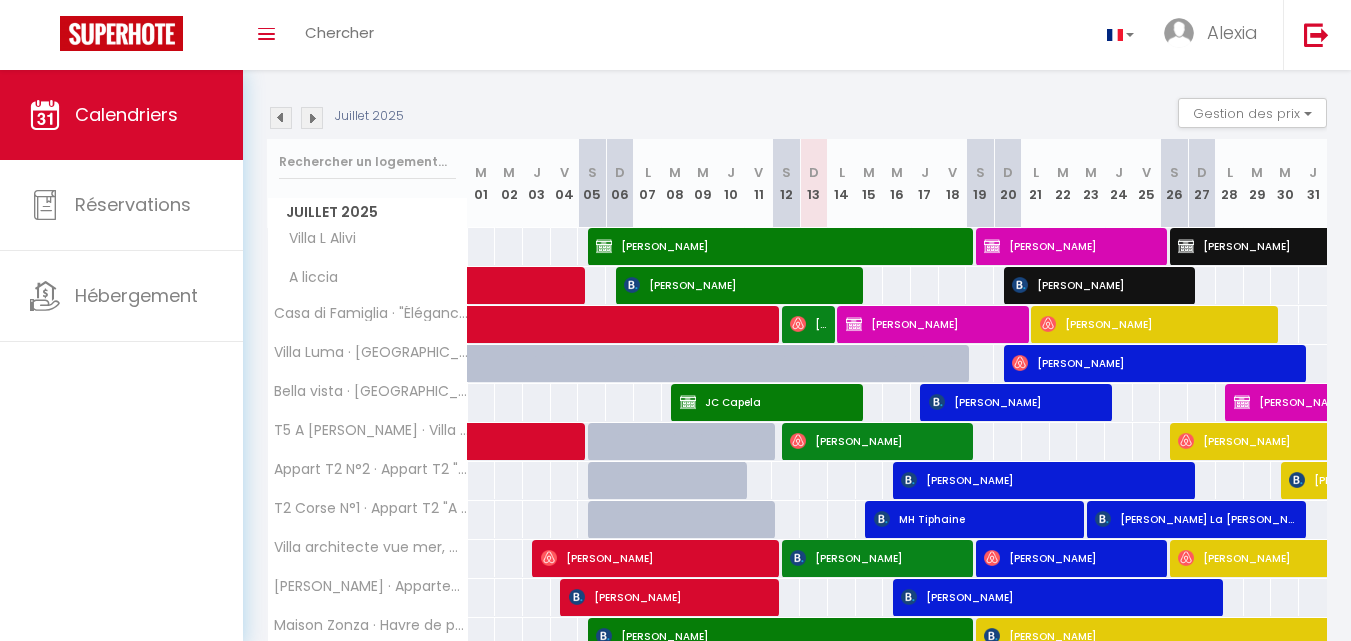 scroll, scrollTop: 187, scrollLeft: 0, axis: vertical 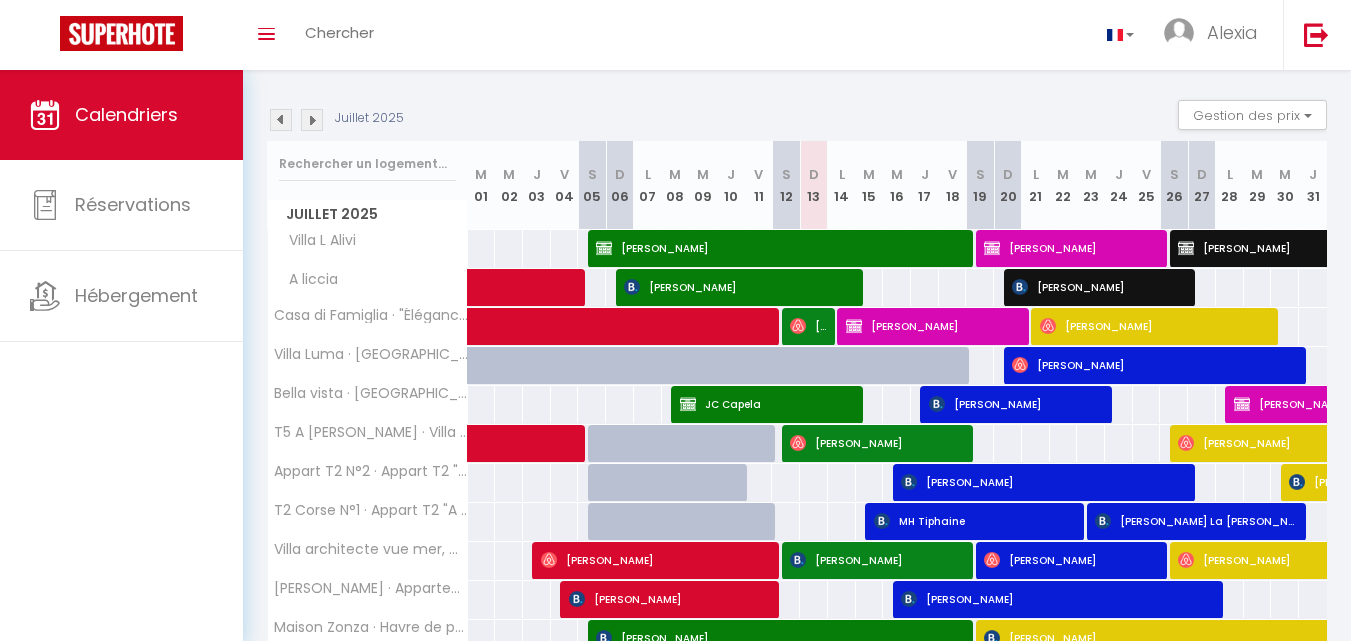 click at bounding box center (312, 120) 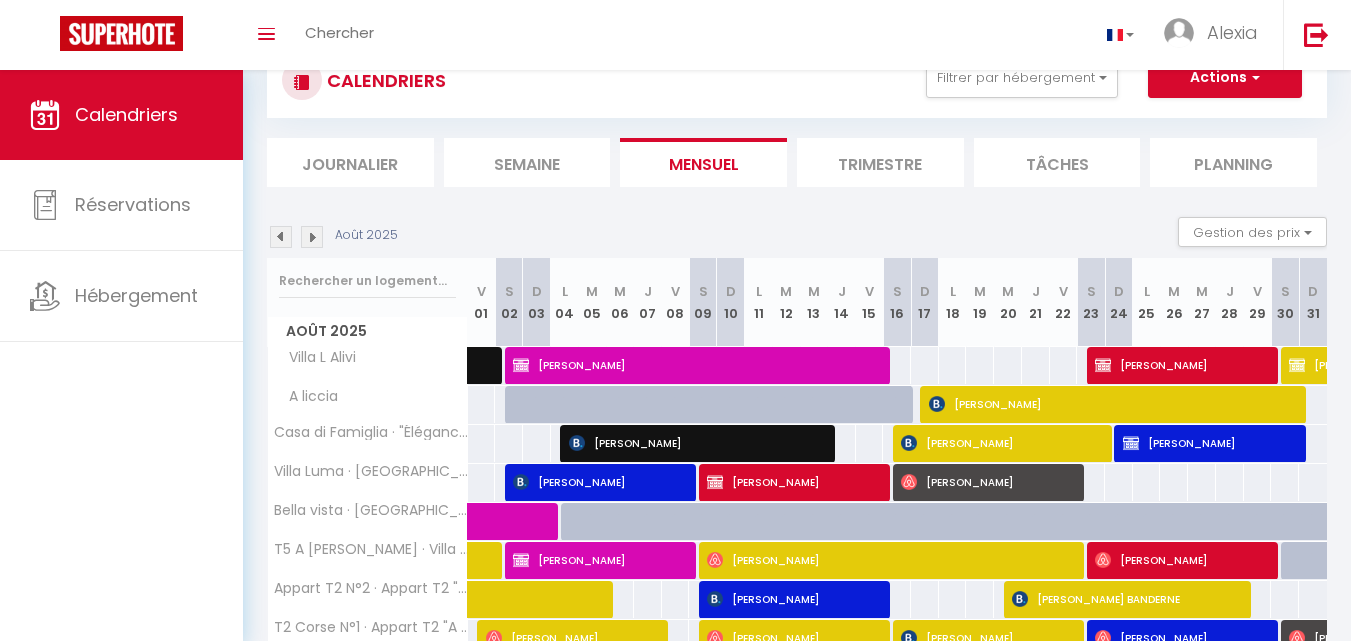 scroll, scrollTop: 187, scrollLeft: 0, axis: vertical 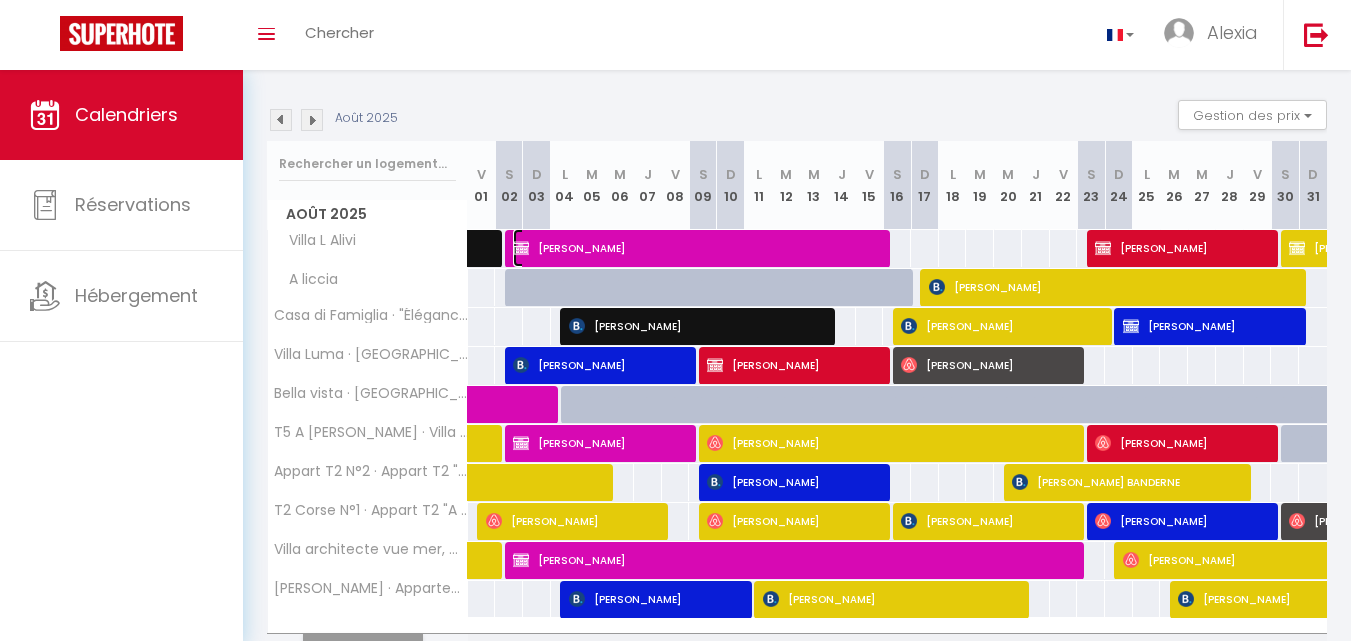 click on "[PERSON_NAME]" at bounding box center (699, 248) 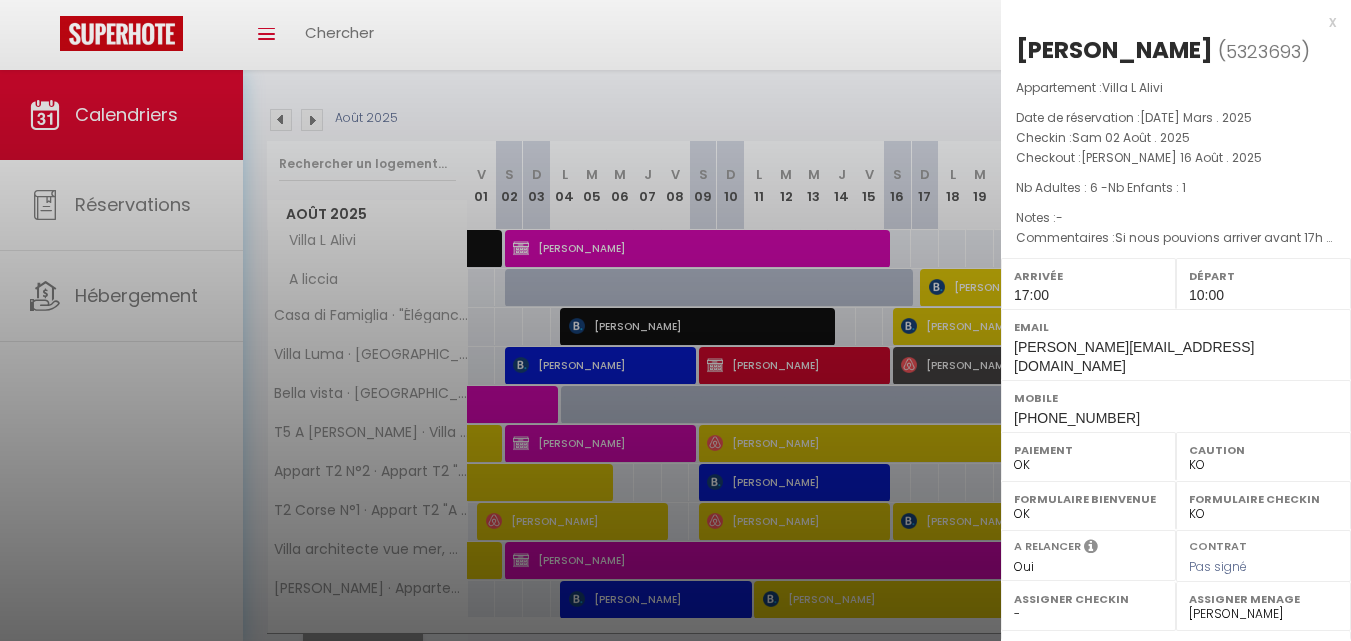 click at bounding box center (675, 320) 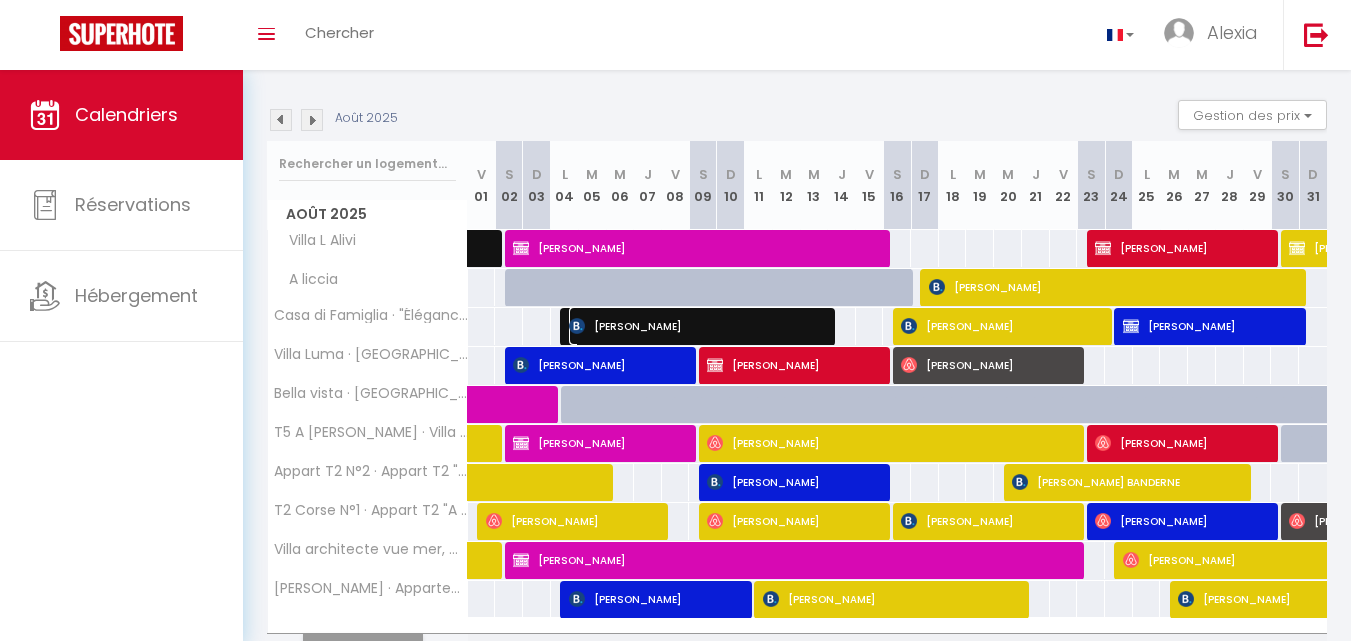 click on "[PERSON_NAME]" at bounding box center (699, 326) 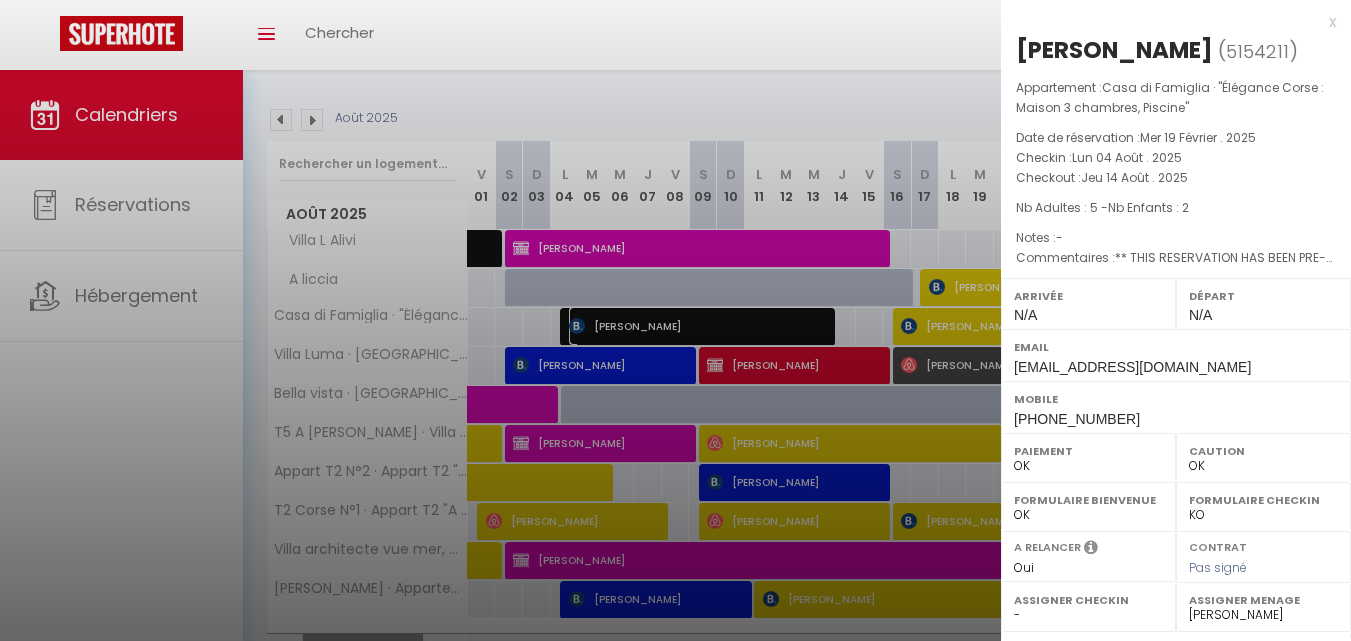 scroll, scrollTop: 141, scrollLeft: 0, axis: vertical 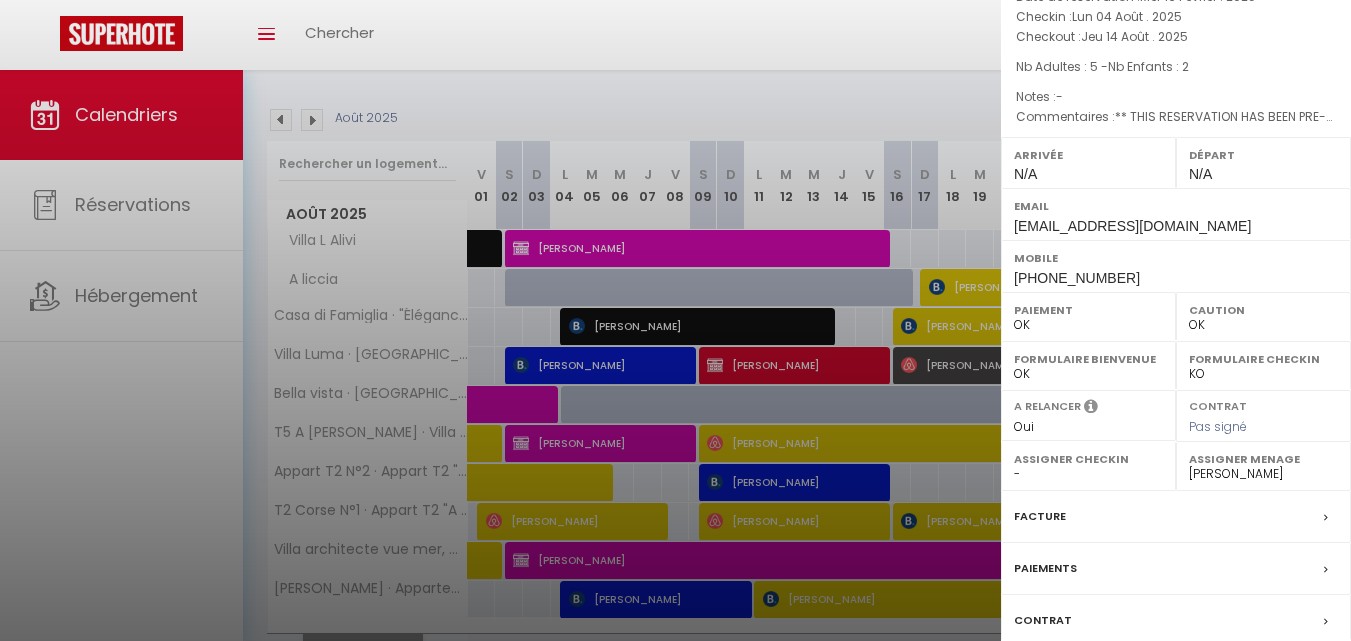 click at bounding box center (675, 320) 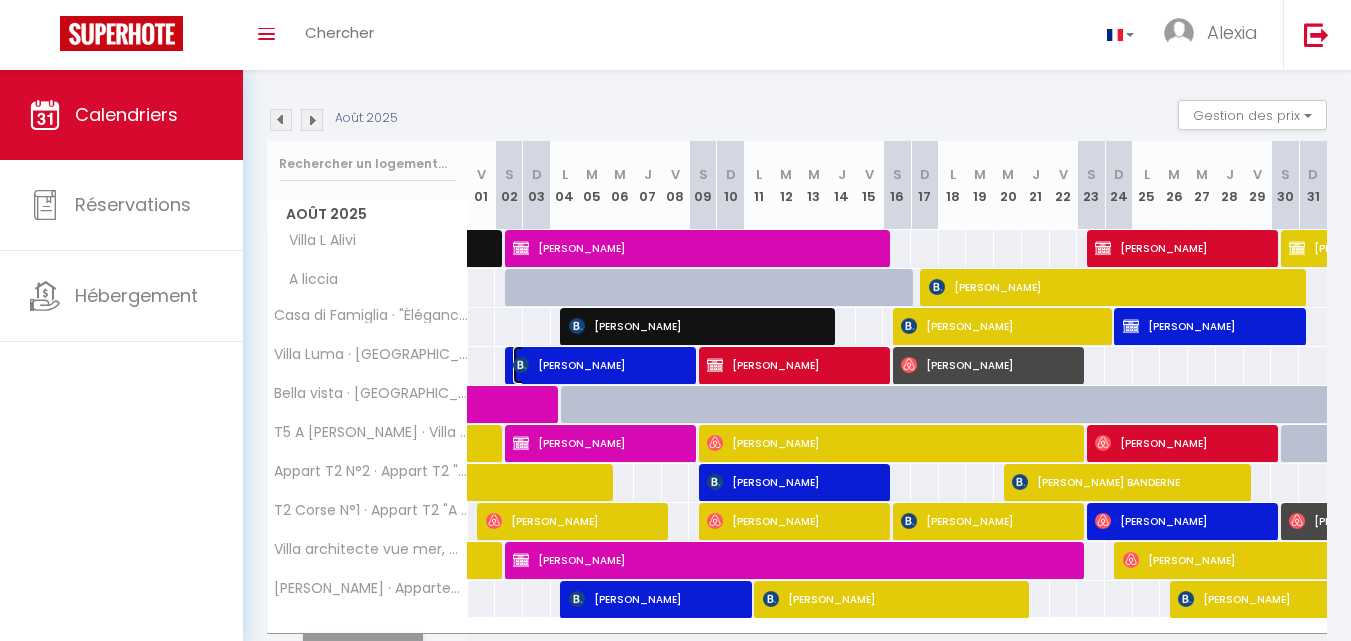 click on "[PERSON_NAME]" at bounding box center [601, 365] 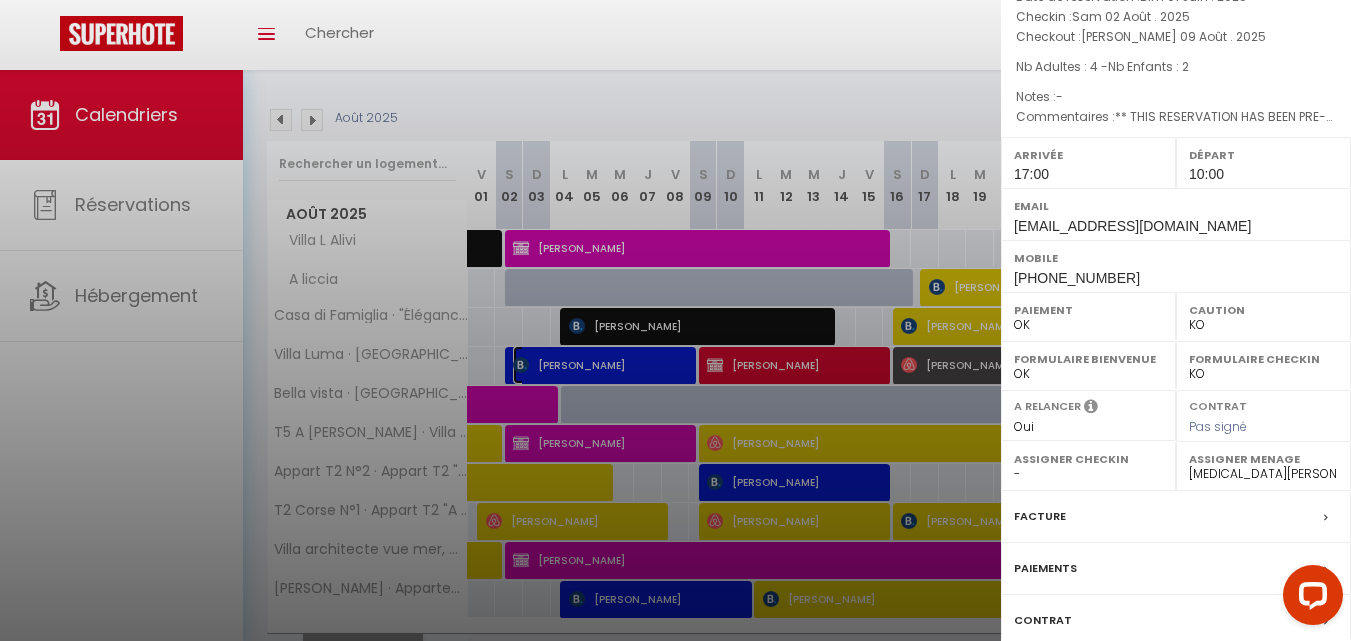 scroll, scrollTop: 0, scrollLeft: 0, axis: both 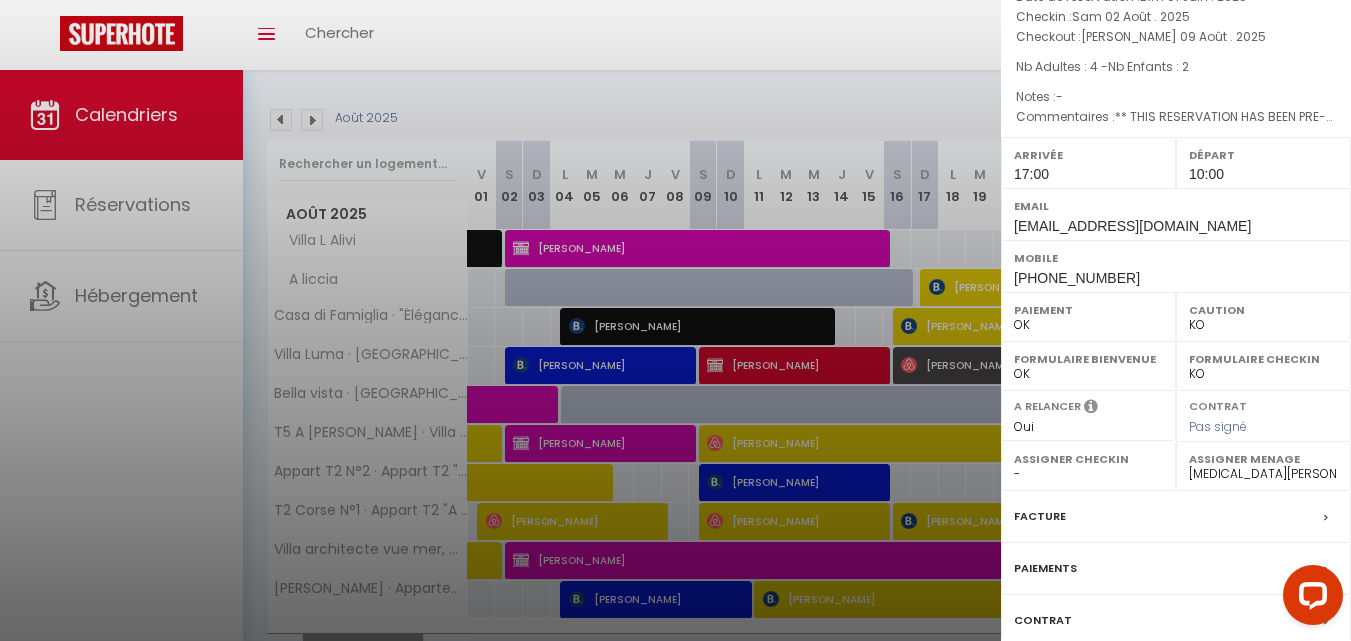 click at bounding box center [675, 320] 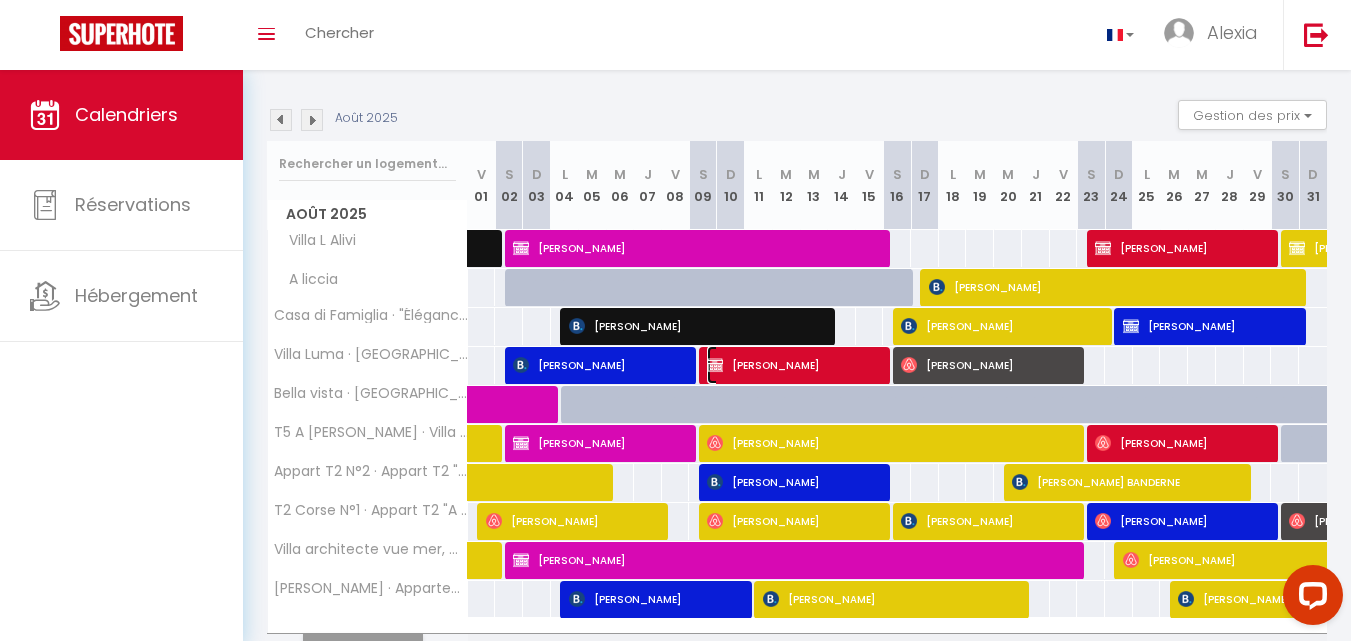 click on "[PERSON_NAME]" at bounding box center (795, 365) 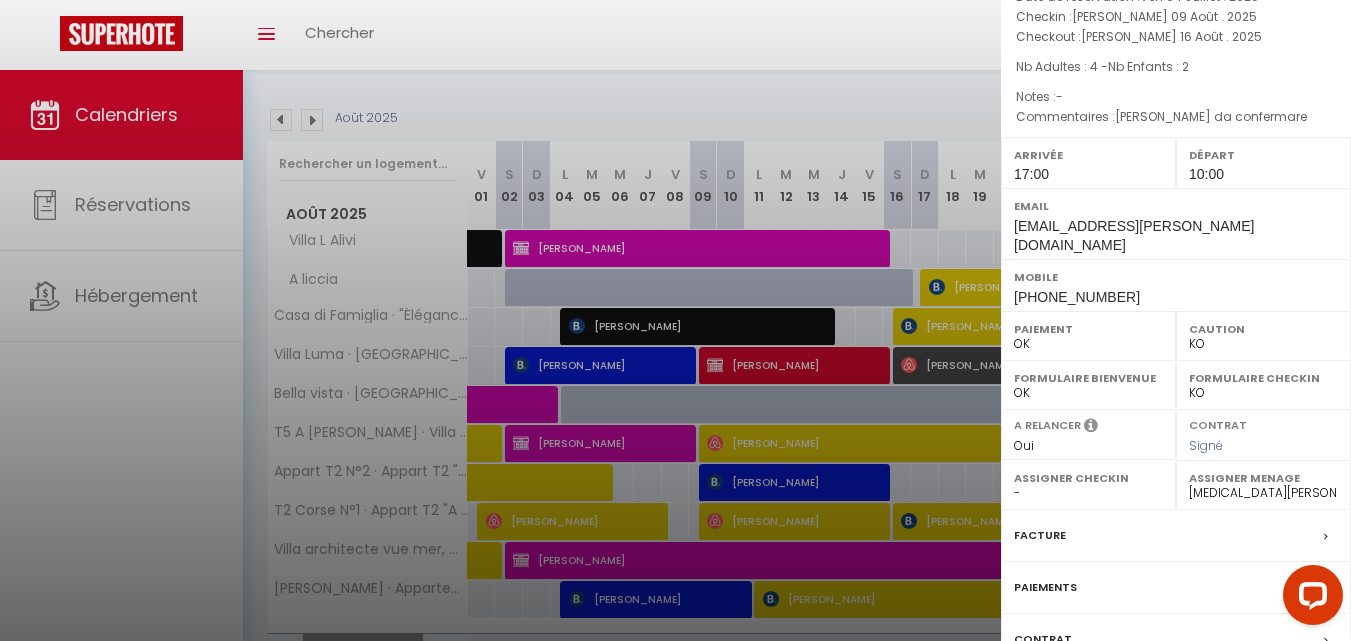 click at bounding box center [675, 320] 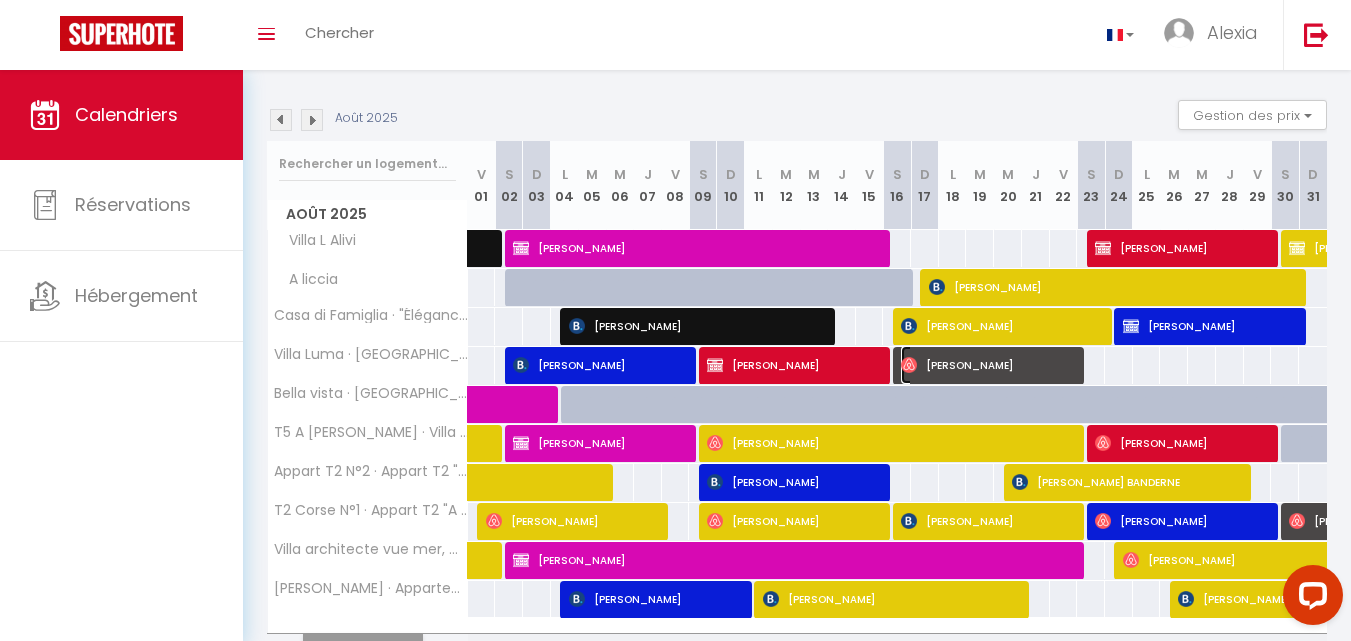 click on "[PERSON_NAME]" at bounding box center [989, 365] 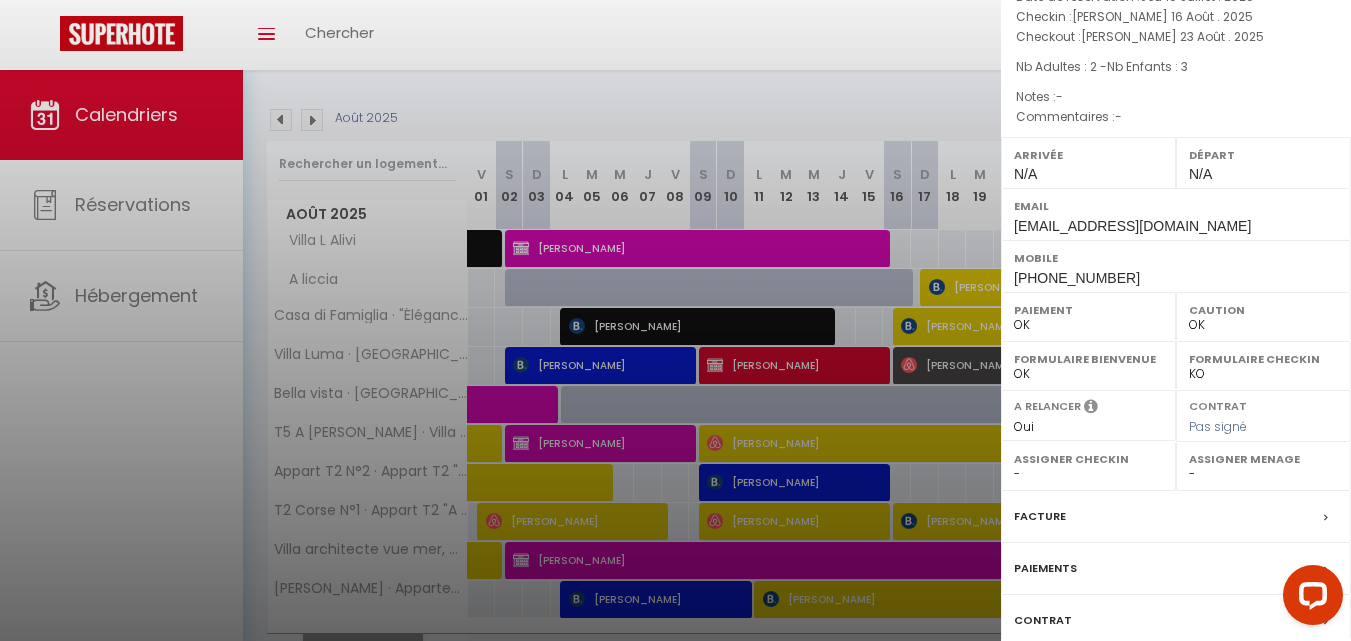 click on "Assigner Menage   -
[PERSON_NAME]
[PERSON_NAME]
[PERSON_NAME]
[PERSON_NAME]
[PERSON_NAME]
[PERSON_NAME]
[PERSON_NAME]
[PERSON_NAME]
[PERSON_NAME]
[PERSON_NAME]
[PERSON_NAME]
[PERSON_NAME]
[PERSON_NAME] [PERSON_NAME]" at bounding box center [1263, 466] 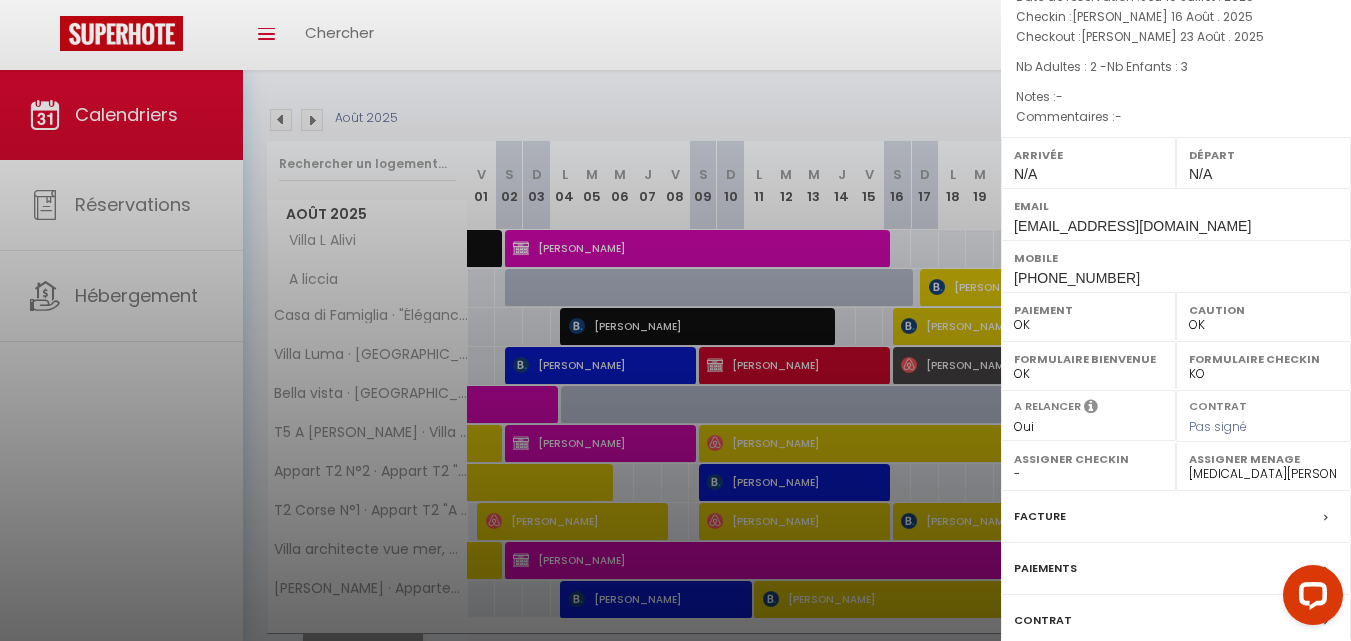 click on "-
[PERSON_NAME]
[PERSON_NAME]
[PERSON_NAME]
[PERSON_NAME]
[PERSON_NAME]
[PERSON_NAME]
[PERSON_NAME]
[PERSON_NAME]
[PERSON_NAME]
[PERSON_NAME]
[PERSON_NAME]
[PERSON_NAME]
[PERSON_NAME] [PERSON_NAME]" at bounding box center (1263, 474) 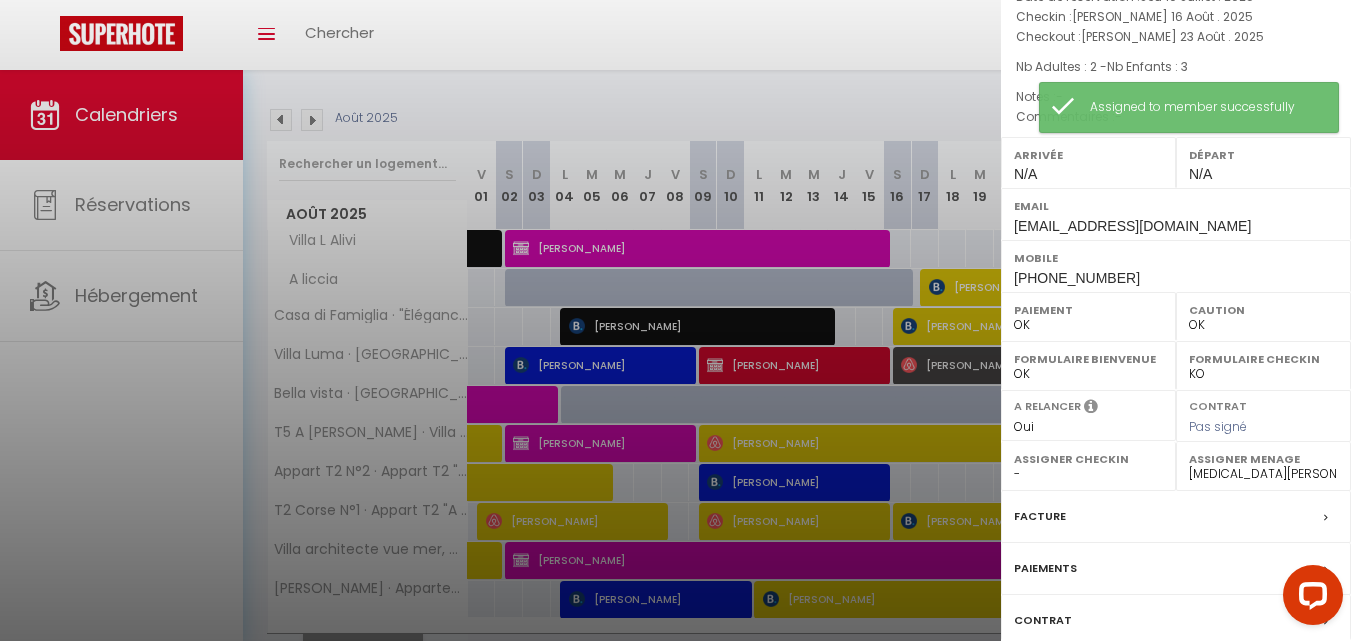 click at bounding box center [675, 320] 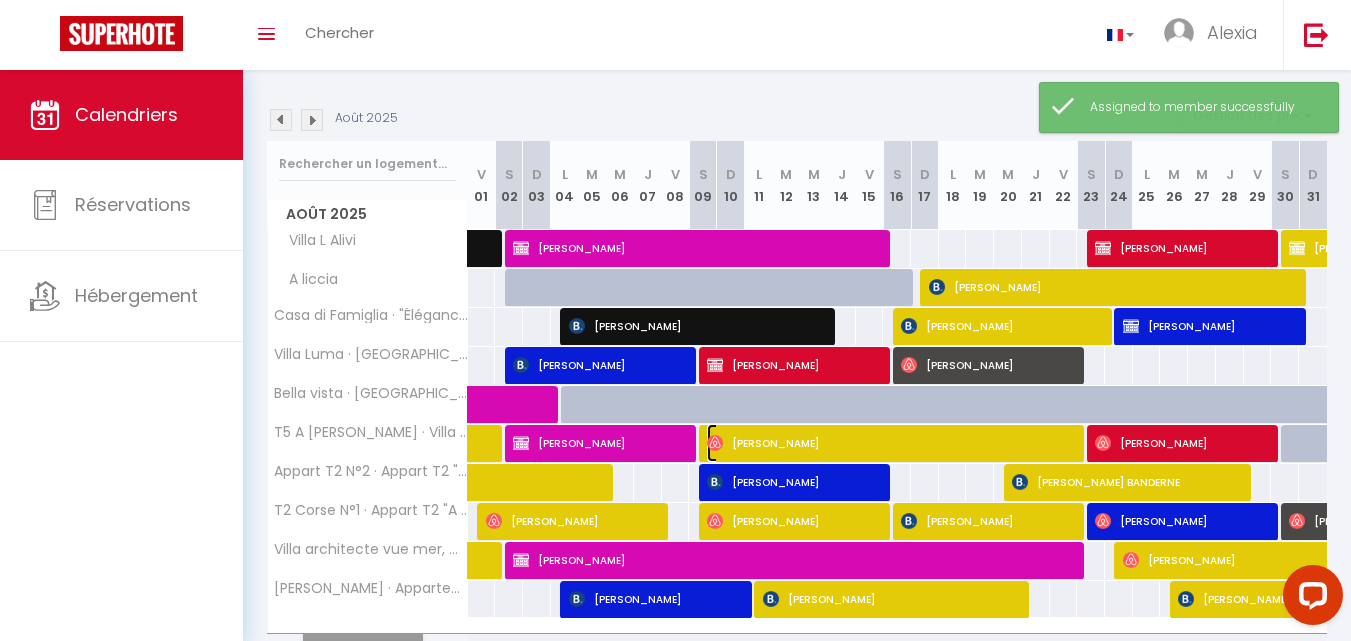 click on "[PERSON_NAME]" at bounding box center [893, 443] 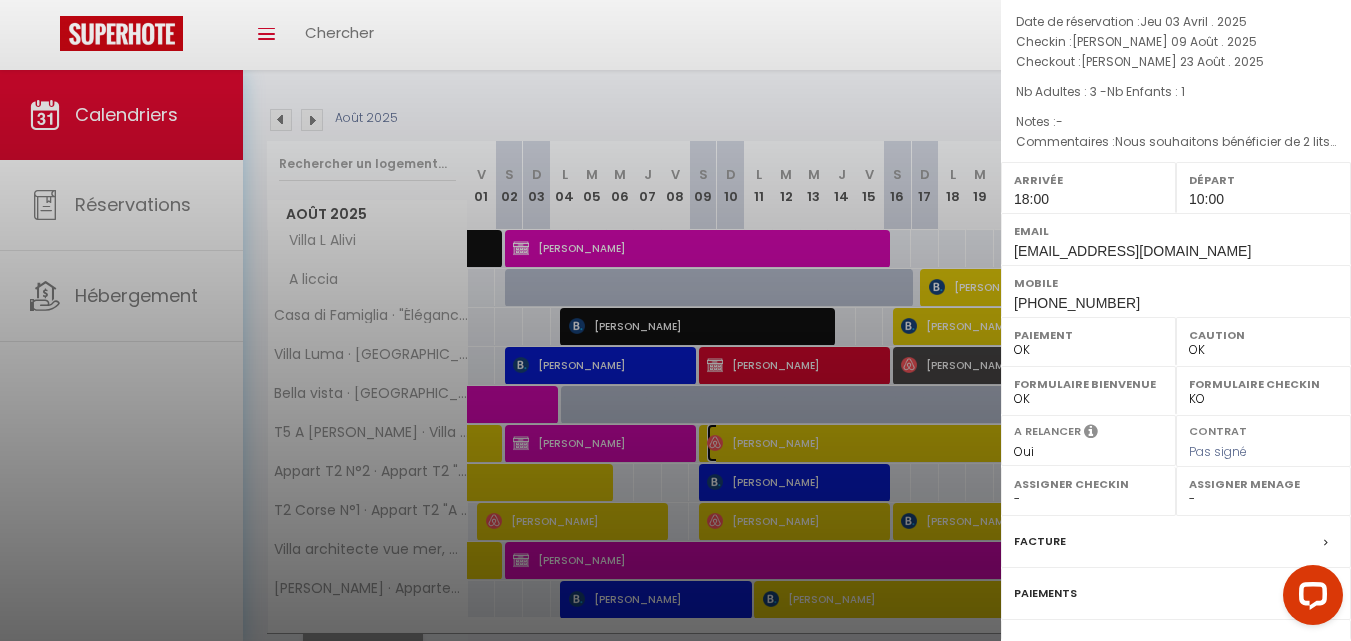 scroll, scrollTop: 241, scrollLeft: 0, axis: vertical 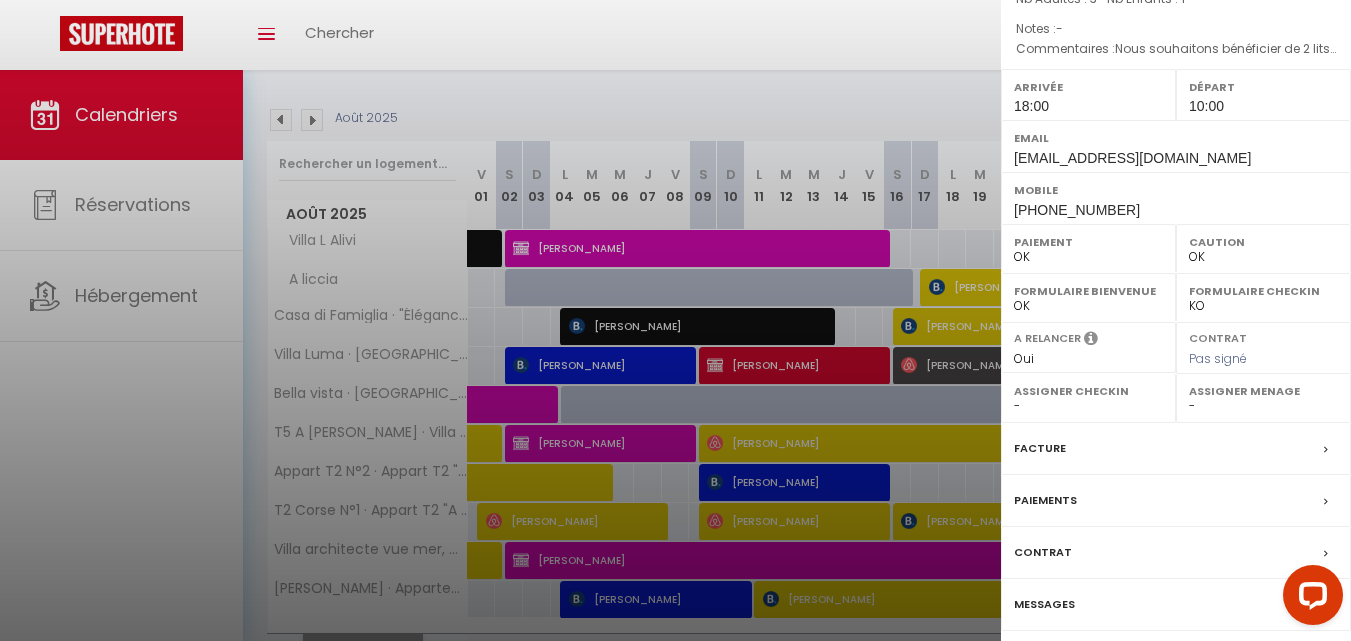 click on "-
[PERSON_NAME]
[PERSON_NAME]
[PERSON_NAME]
[PERSON_NAME]
[PERSON_NAME]
[PERSON_NAME]
[PERSON_NAME]
[PERSON_NAME]
[PERSON_NAME]
[PERSON_NAME]
[PERSON_NAME]
[PERSON_NAME]
[PERSON_NAME] [PERSON_NAME]" at bounding box center [1263, 406] 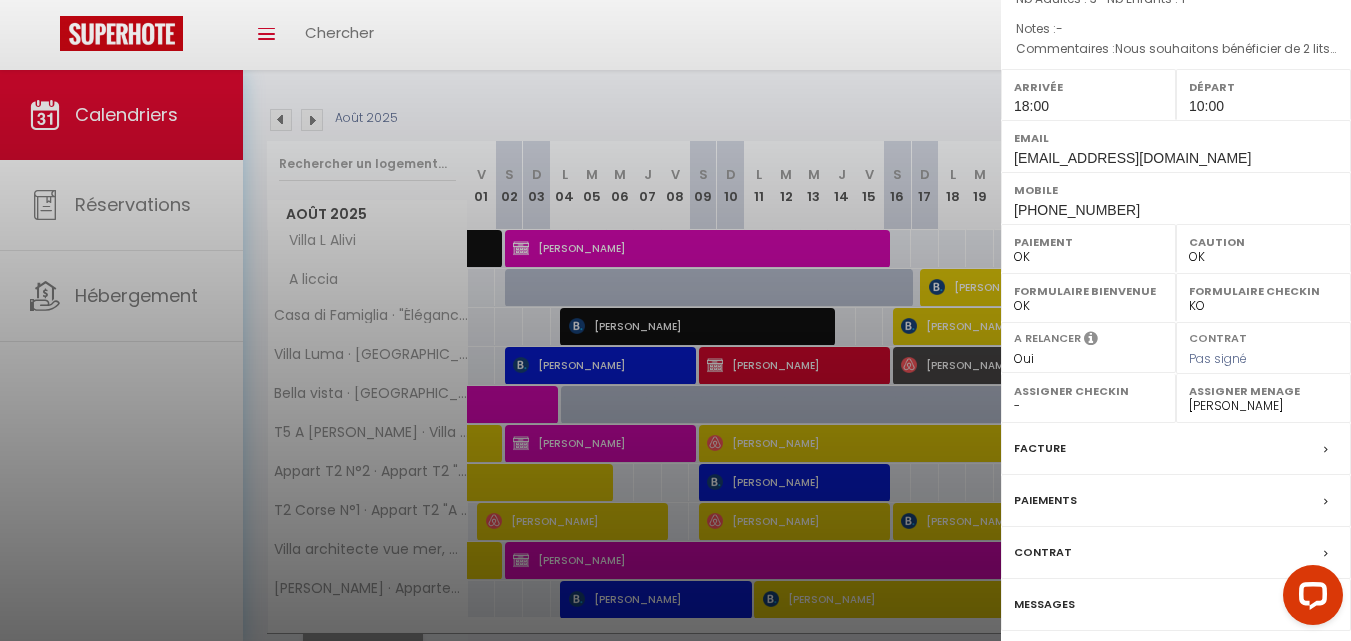 click on "-
[PERSON_NAME]
[PERSON_NAME]
[PERSON_NAME]
[PERSON_NAME]
[PERSON_NAME]
[PERSON_NAME]
[PERSON_NAME]
[PERSON_NAME]
[PERSON_NAME]
[PERSON_NAME]
[PERSON_NAME]
[PERSON_NAME]
[PERSON_NAME] [PERSON_NAME]" at bounding box center (1263, 406) 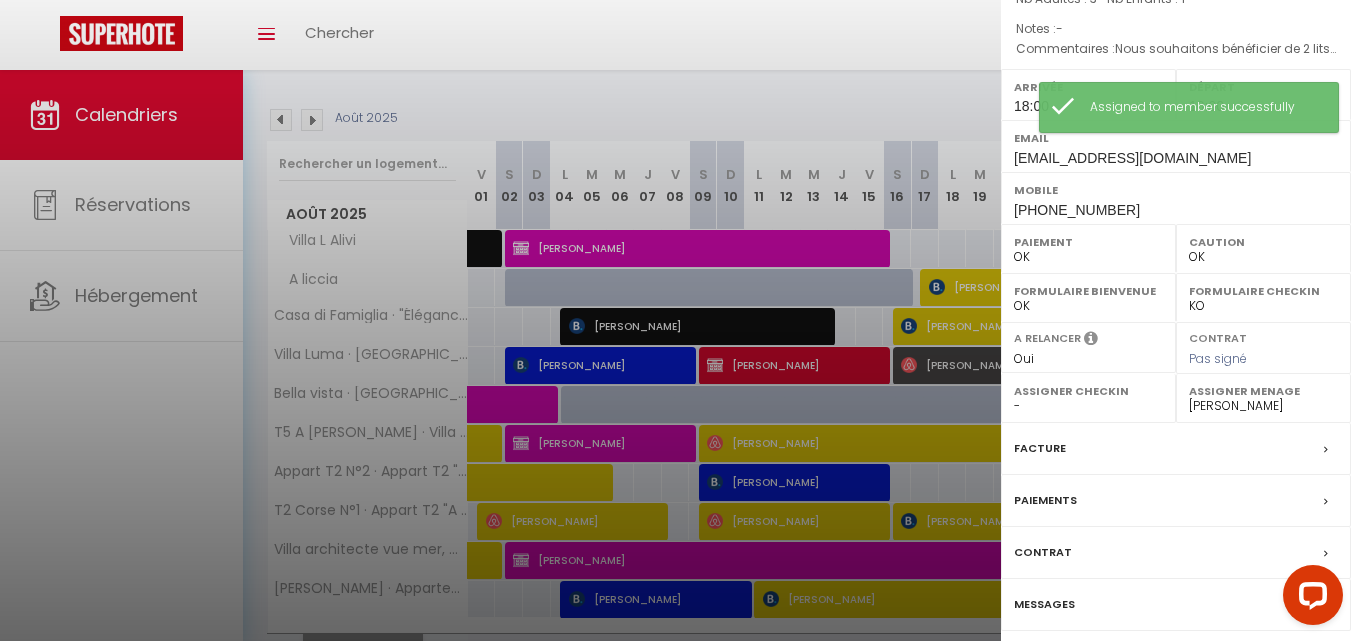 click on "-
[PERSON_NAME]
[PERSON_NAME]
[PERSON_NAME]
[PERSON_NAME]
[PERSON_NAME]
[PERSON_NAME]
[PERSON_NAME]
[PERSON_NAME]
[PERSON_NAME]
[PERSON_NAME]
[PERSON_NAME]
[PERSON_NAME]
[PERSON_NAME] [PERSON_NAME]" at bounding box center [1263, 406] 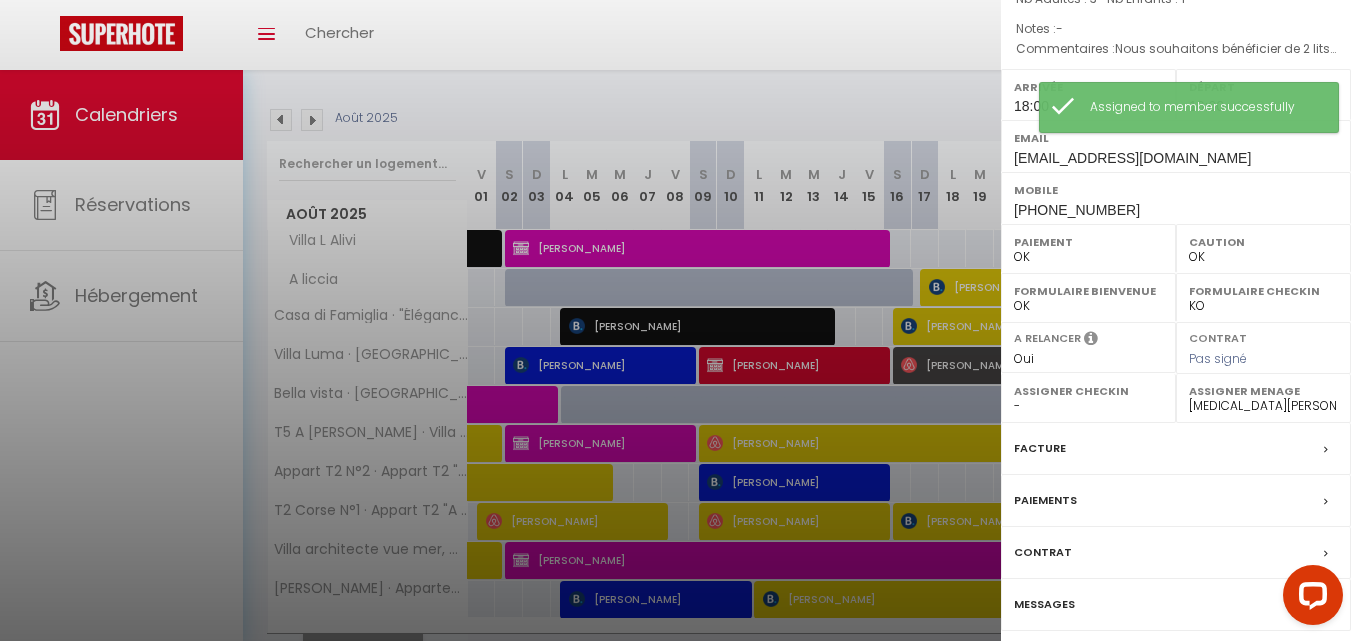 click on "-
[PERSON_NAME]
[PERSON_NAME]
[PERSON_NAME]
[PERSON_NAME]
[PERSON_NAME]
[PERSON_NAME]
[PERSON_NAME]
[PERSON_NAME]
[PERSON_NAME]
[PERSON_NAME]
[PERSON_NAME]
[PERSON_NAME]
[PERSON_NAME] [PERSON_NAME]" at bounding box center [1263, 406] 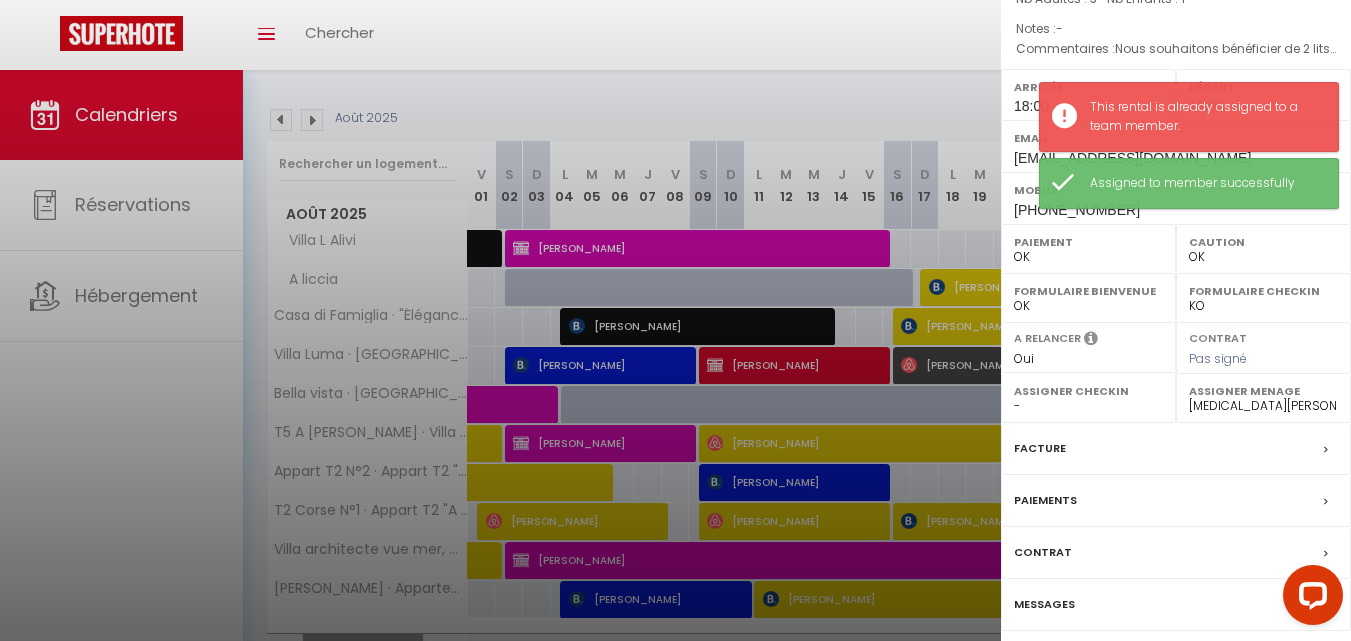 click at bounding box center (675, 320) 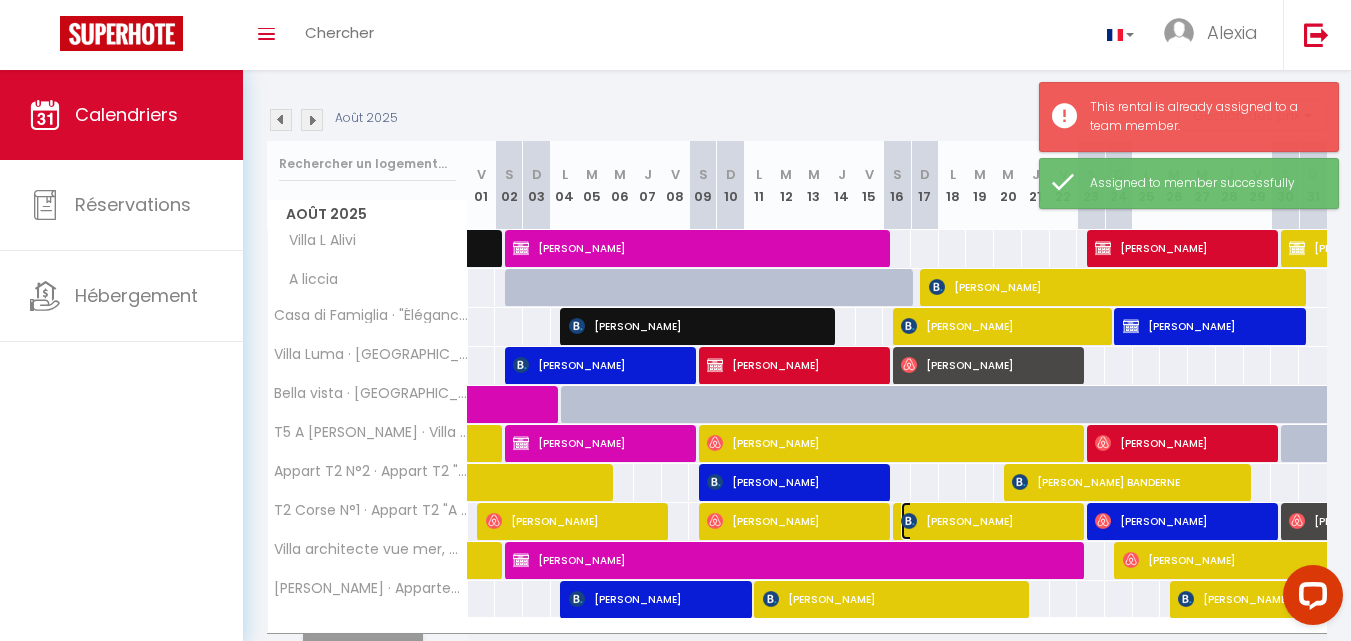 click on "[PERSON_NAME]" at bounding box center (989, 521) 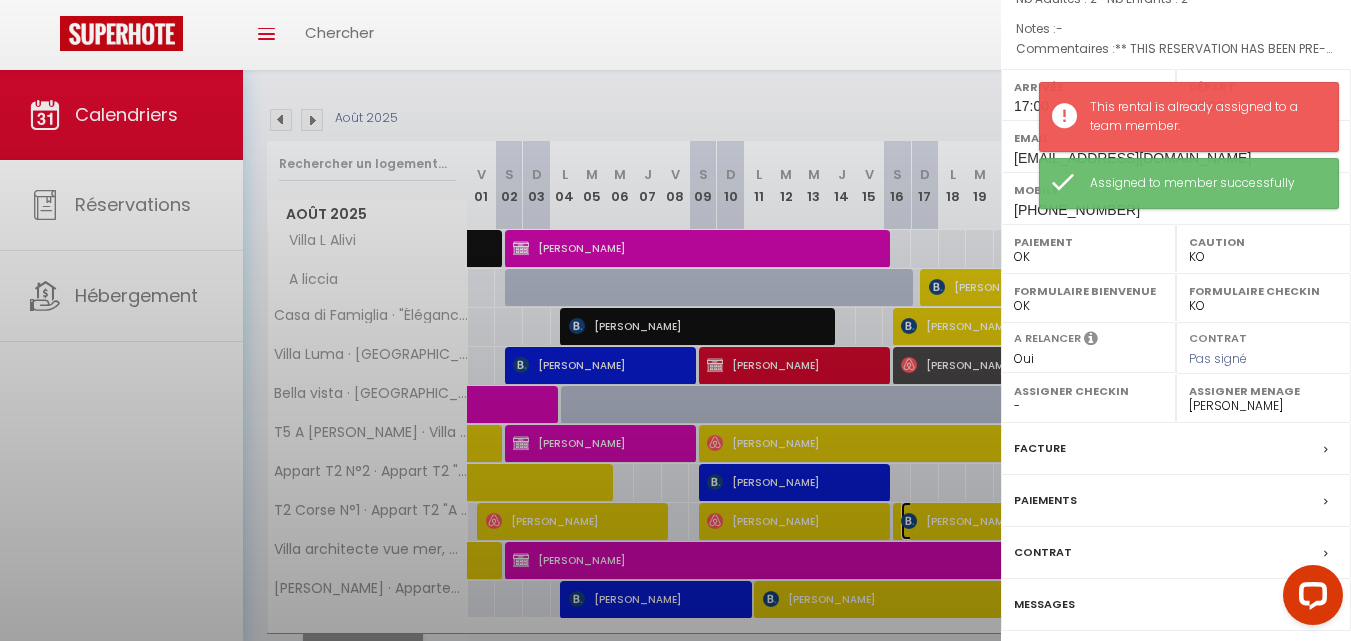 scroll, scrollTop: 209, scrollLeft: 0, axis: vertical 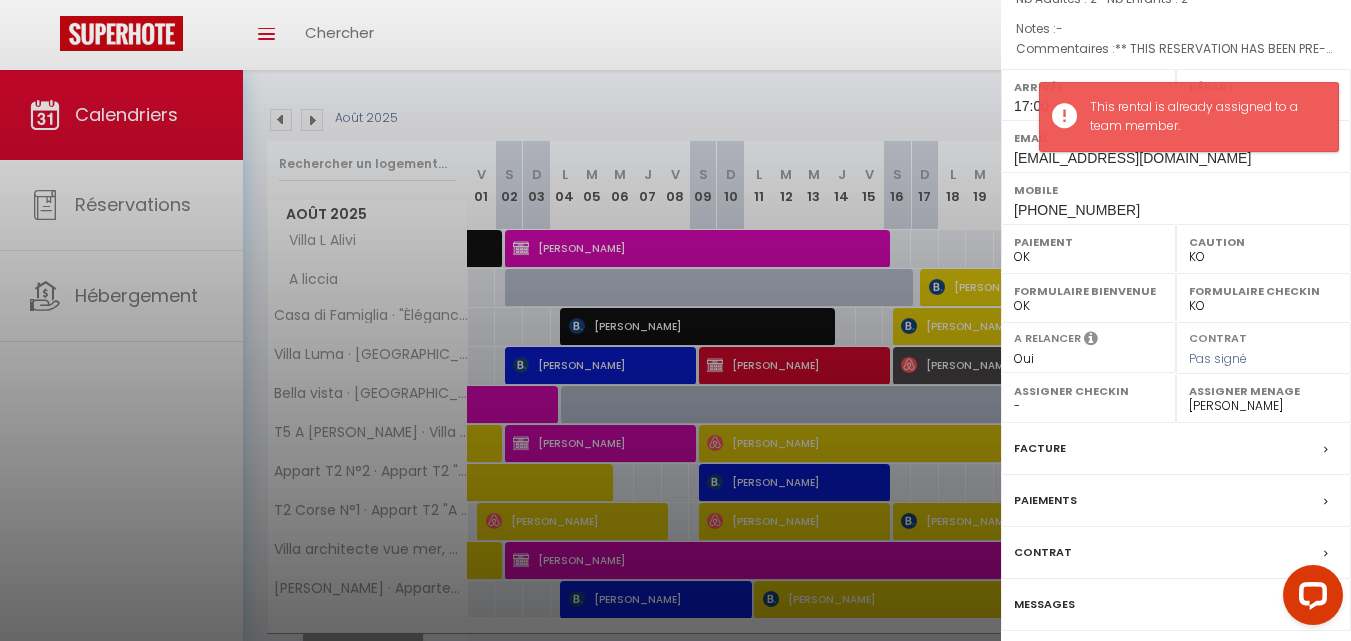 click at bounding box center [675, 320] 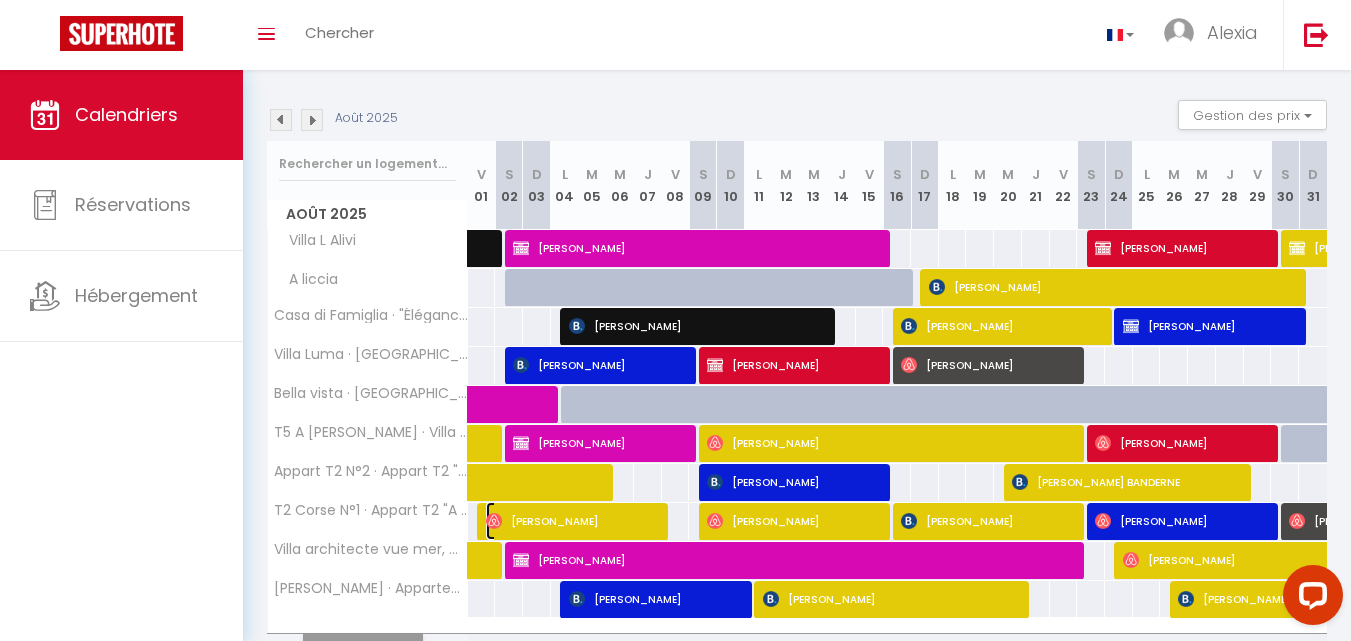 click on "[PERSON_NAME]" at bounding box center (574, 521) 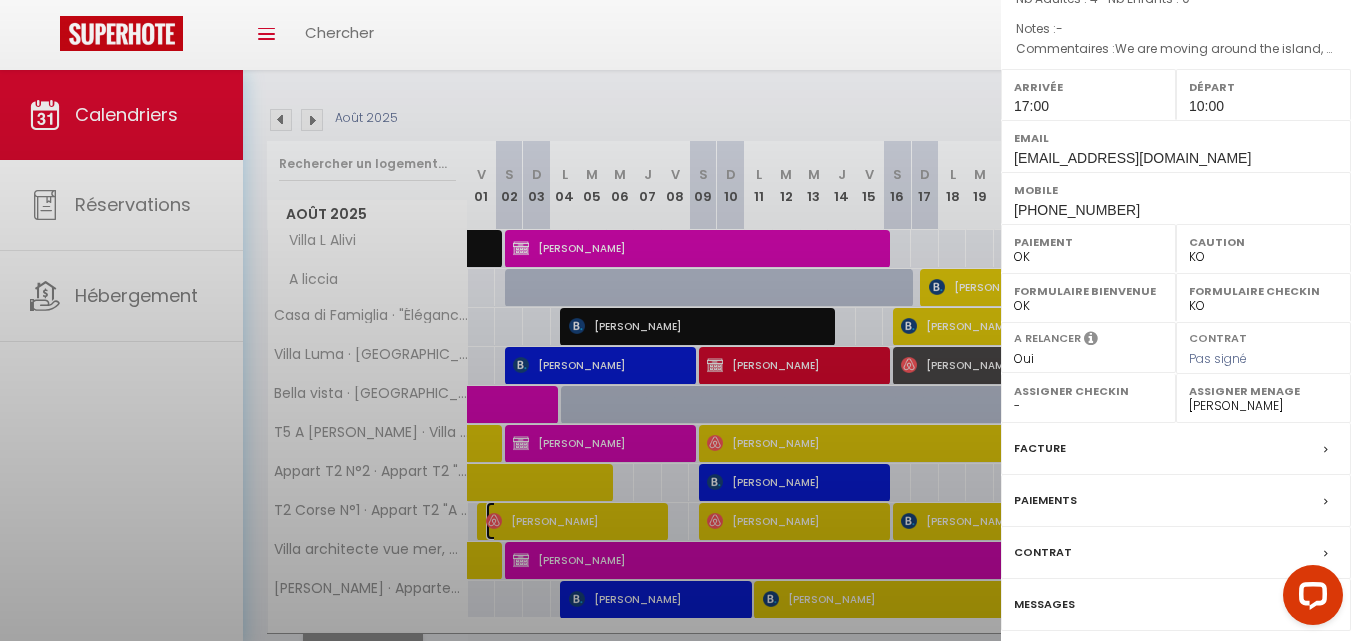 select on "OK" 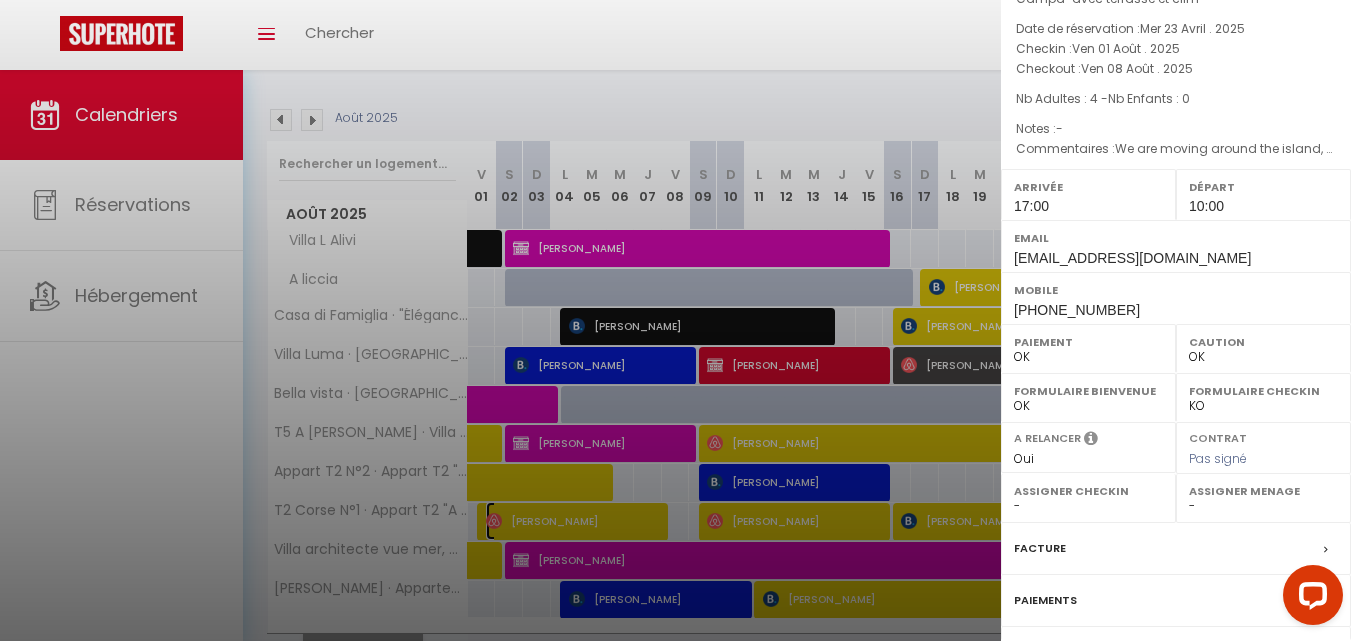 scroll, scrollTop: 241, scrollLeft: 0, axis: vertical 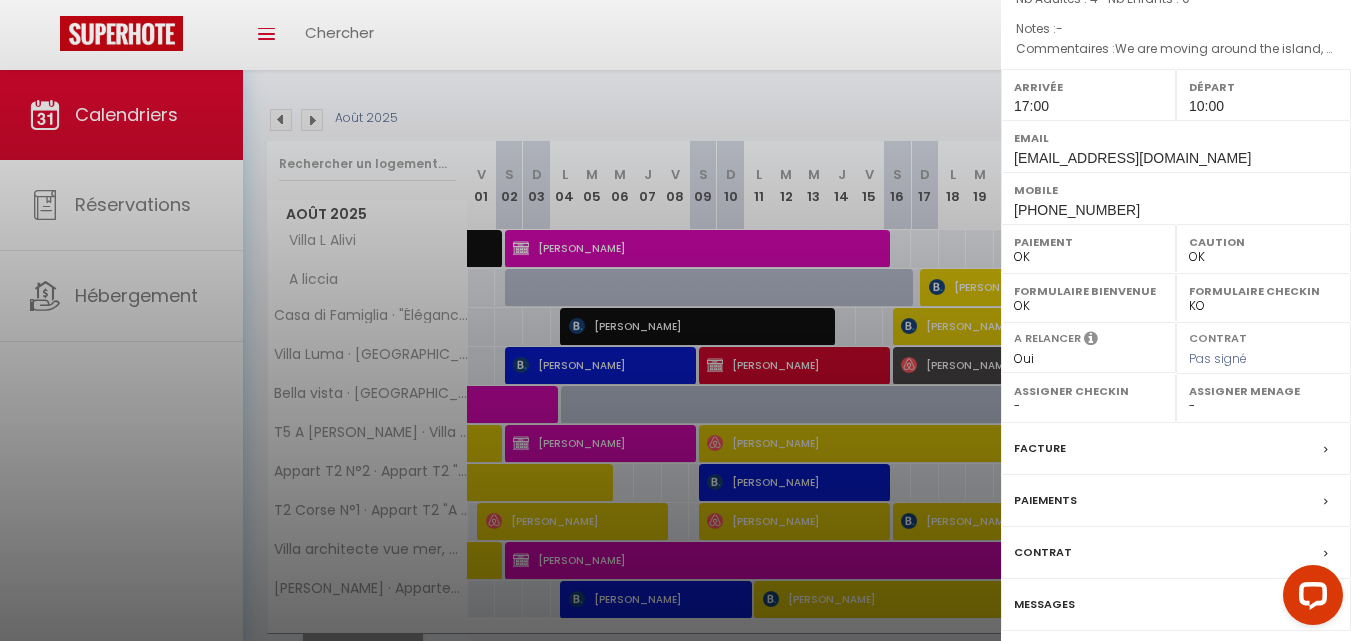 click on "-
[PERSON_NAME]
[PERSON_NAME]
[PERSON_NAME]
[PERSON_NAME]
[PERSON_NAME]
[PERSON_NAME]
[PERSON_NAME]
[PERSON_NAME]
[PERSON_NAME]
[PERSON_NAME]
[PERSON_NAME]
[PERSON_NAME]
[PERSON_NAME] [PERSON_NAME]" at bounding box center [1263, 406] 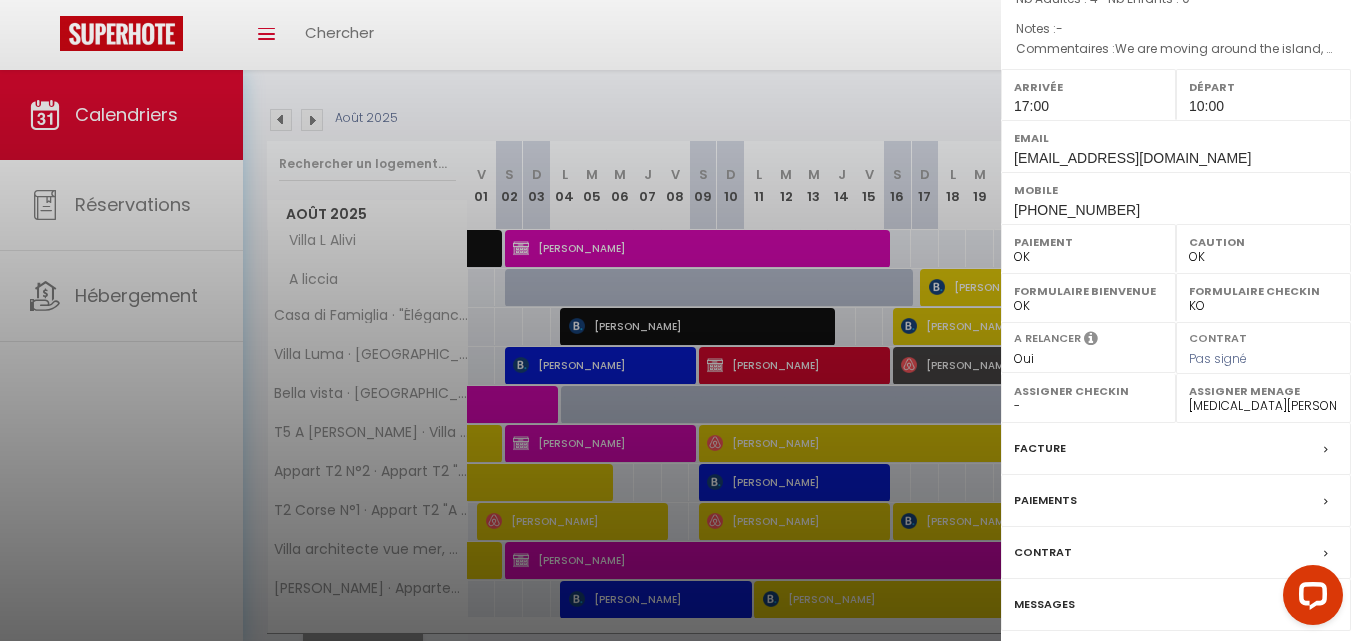 click on "-
[PERSON_NAME]
[PERSON_NAME]
[PERSON_NAME]
[PERSON_NAME]
[PERSON_NAME]
[PERSON_NAME]
[PERSON_NAME]
[PERSON_NAME]
[PERSON_NAME]
[PERSON_NAME]
[PERSON_NAME]
[PERSON_NAME]
[PERSON_NAME] [PERSON_NAME]" at bounding box center [1263, 406] 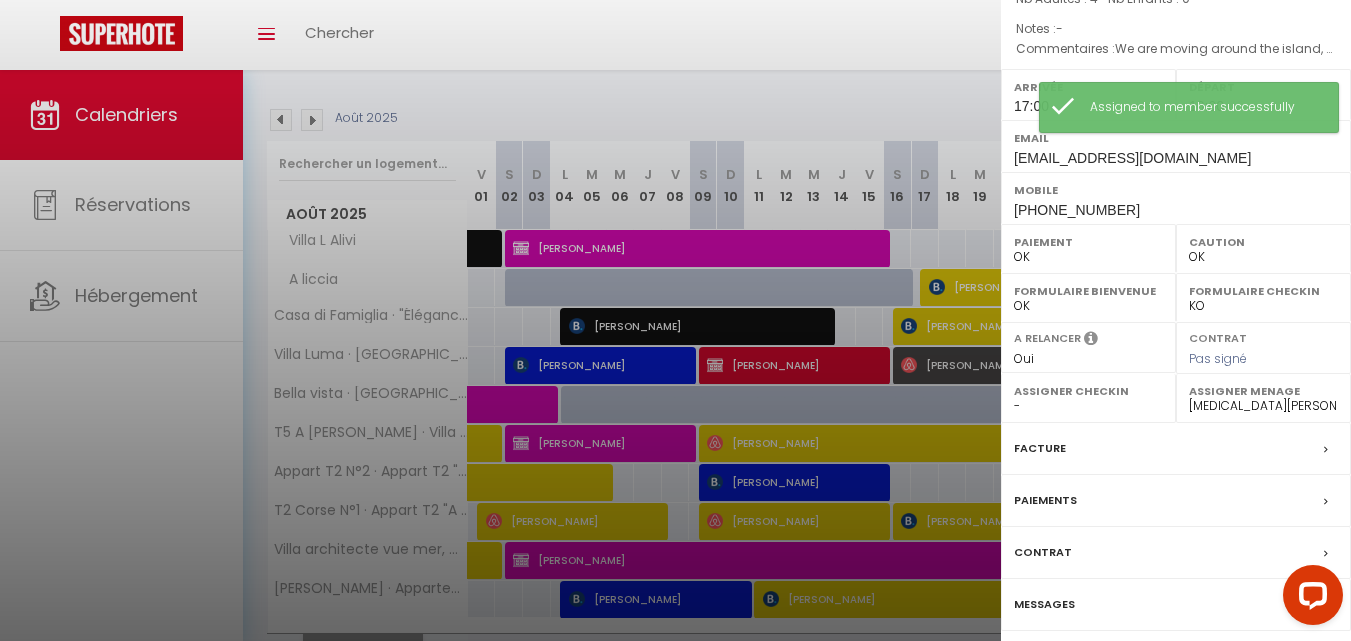 scroll, scrollTop: 0, scrollLeft: 0, axis: both 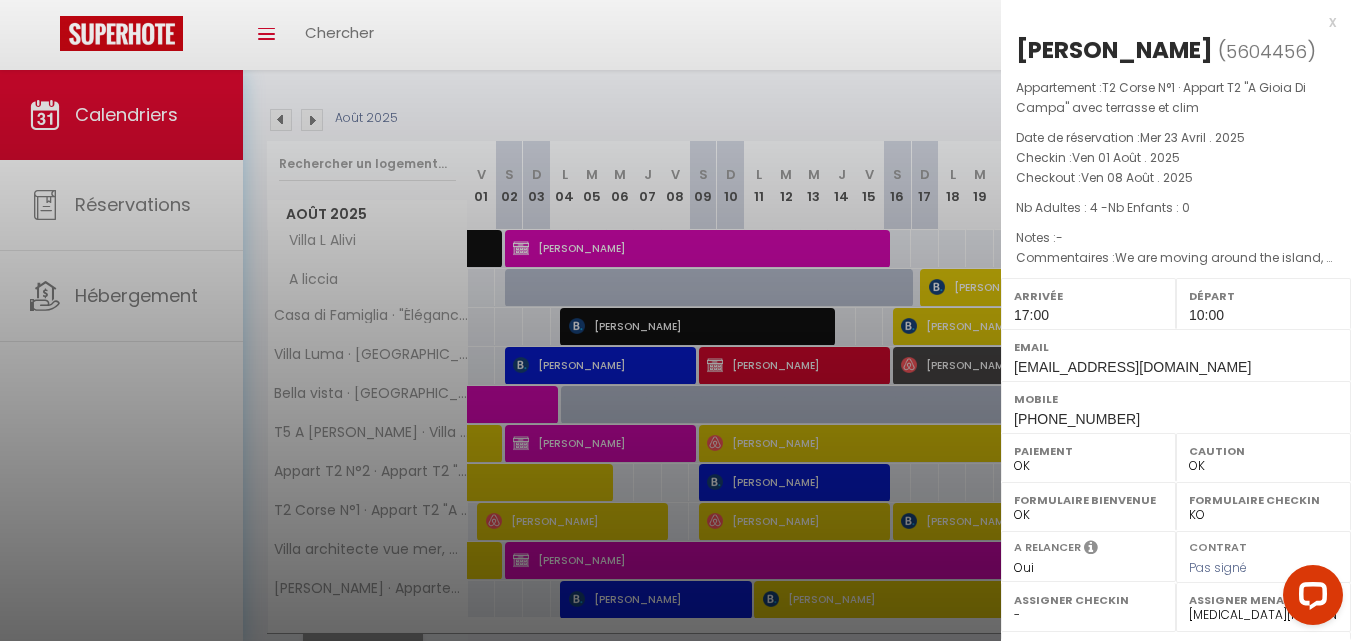 click at bounding box center [675, 320] 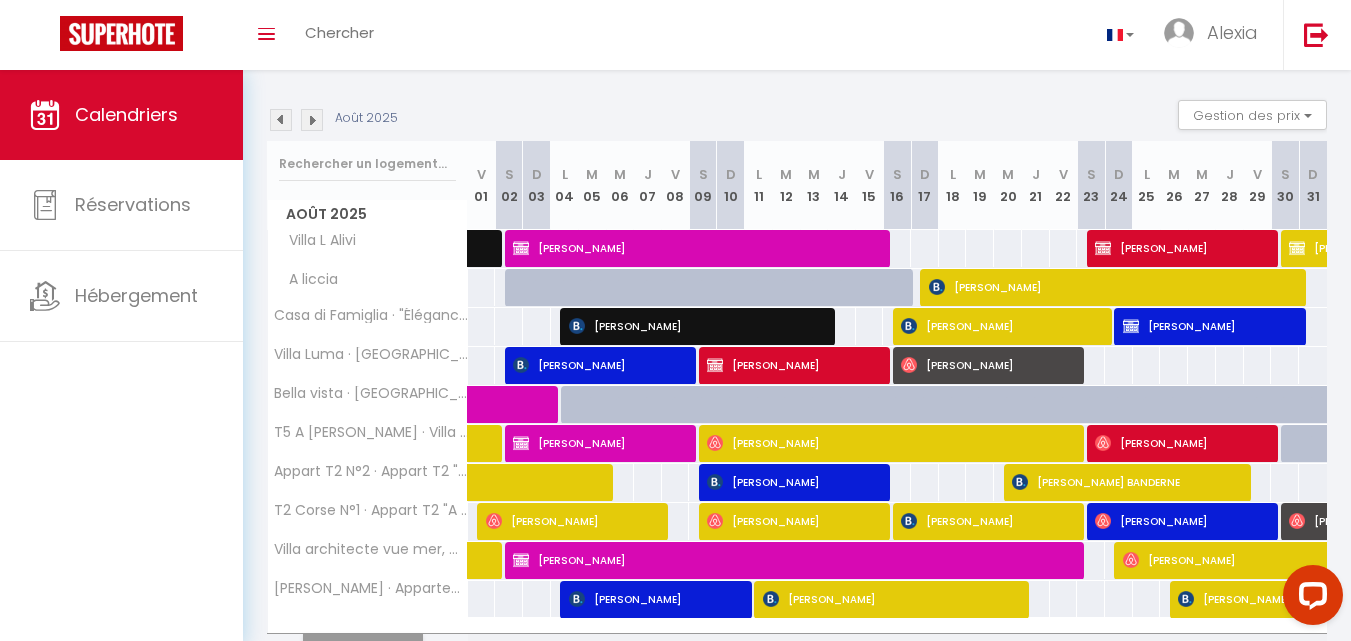 drag, startPoint x: 603, startPoint y: 45, endPoint x: 631, endPoint y: -2, distance: 54.708317 